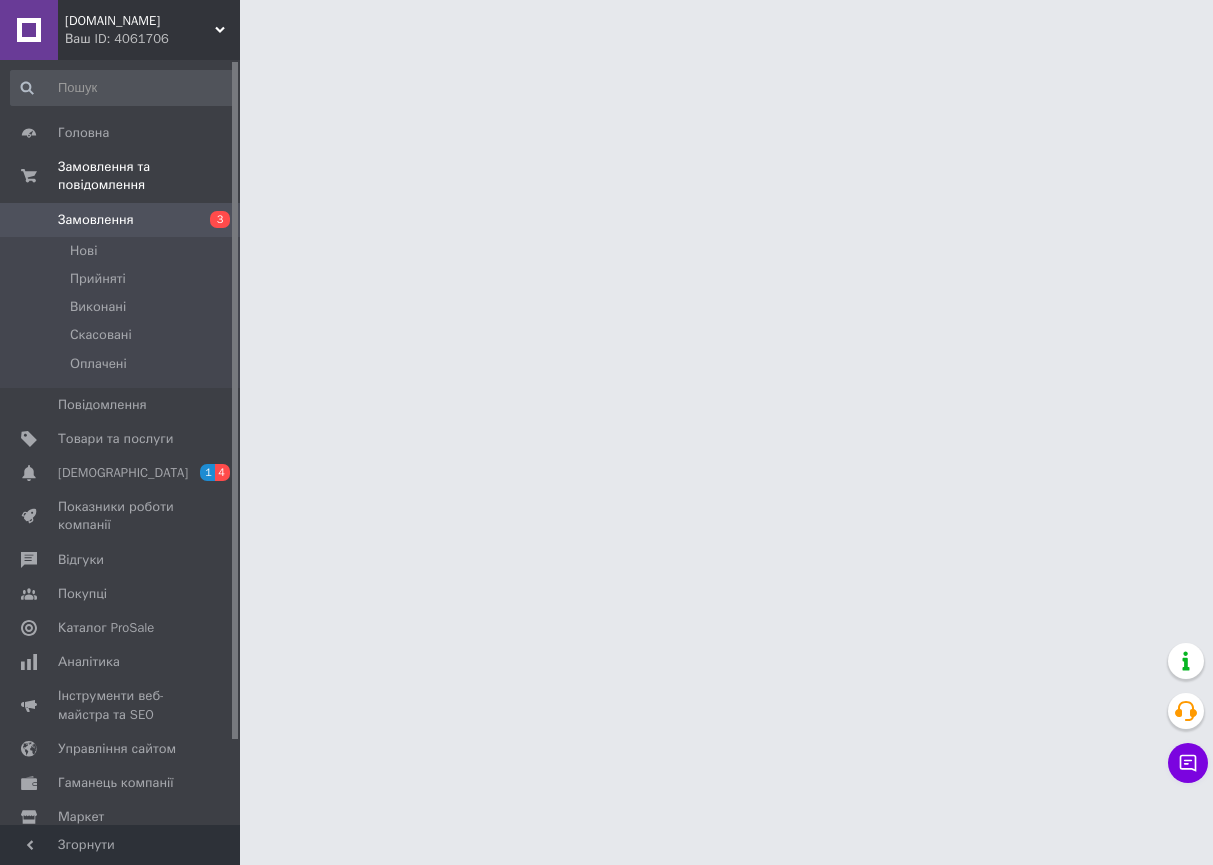 scroll, scrollTop: 0, scrollLeft: 0, axis: both 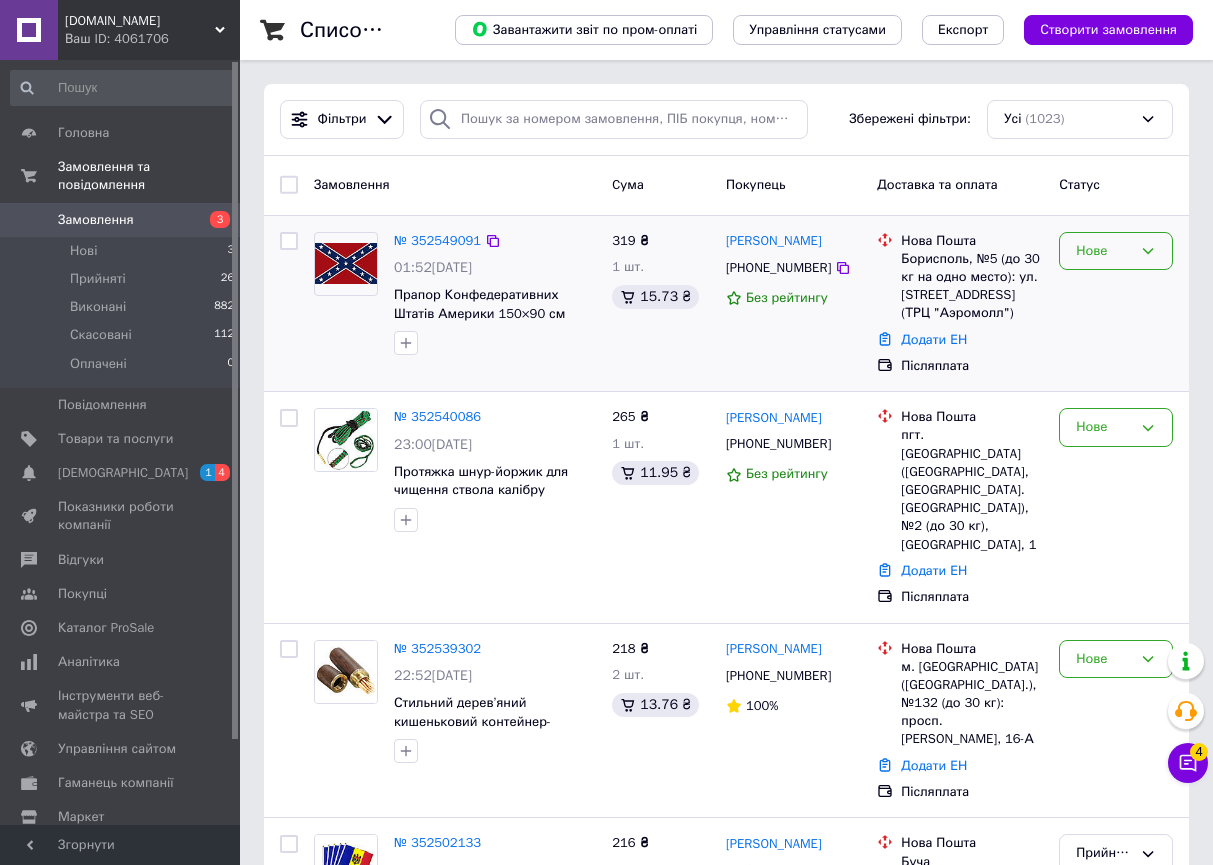 click on "Нове" at bounding box center (1104, 251) 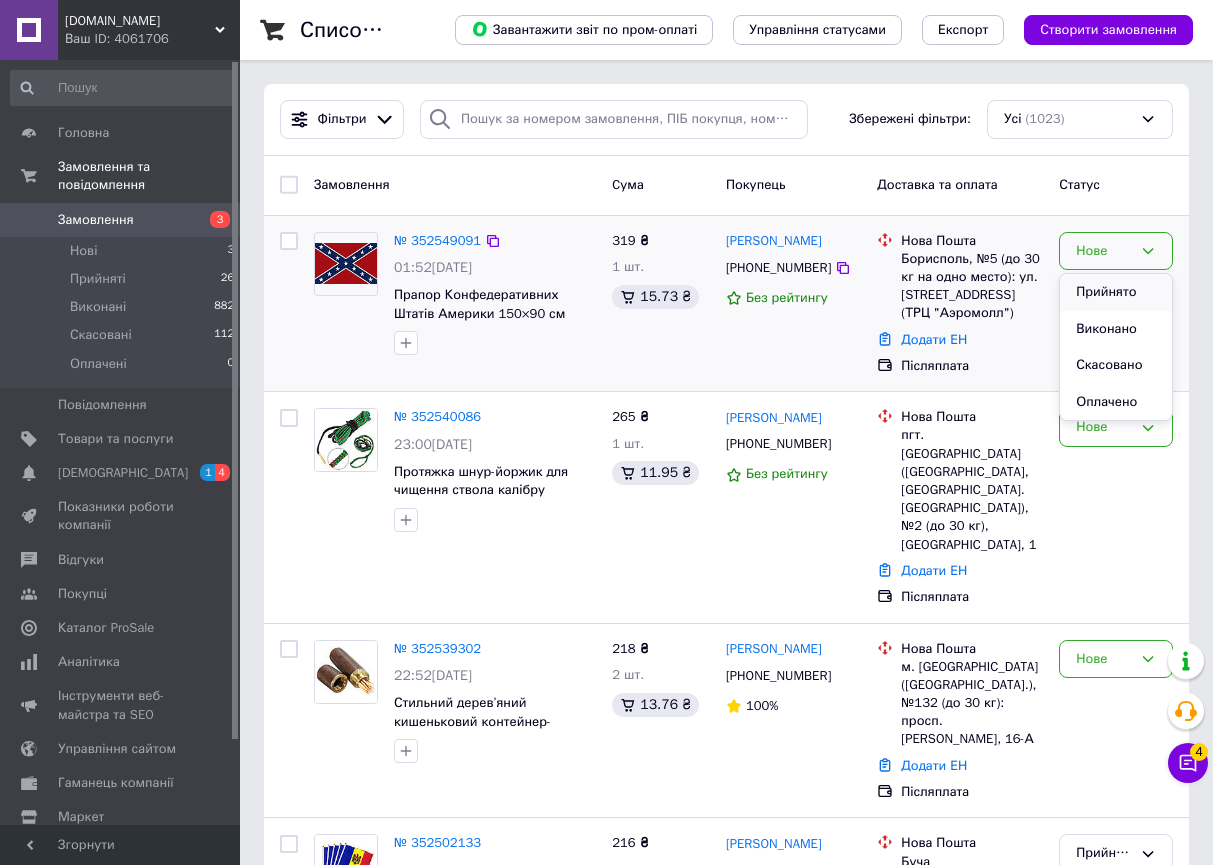 click on "Прийнято" at bounding box center (1116, 292) 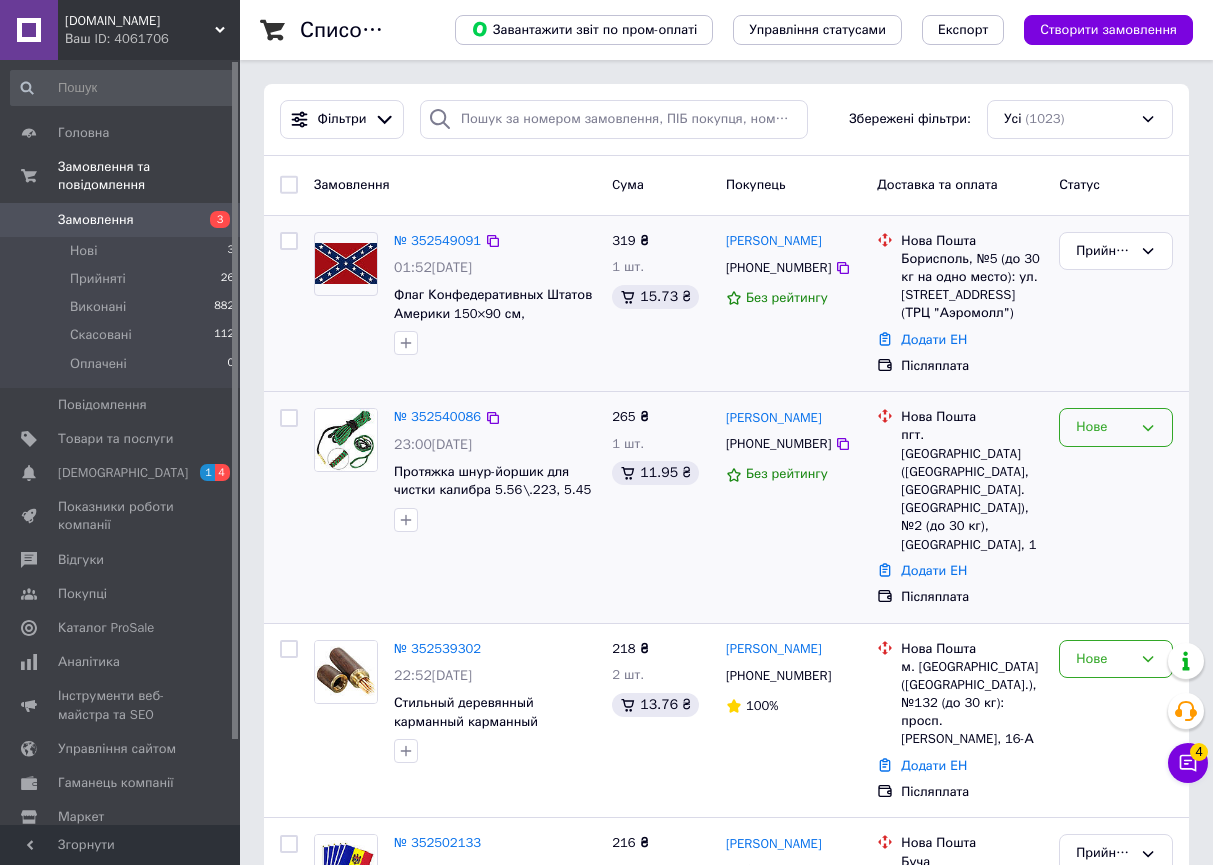 click on "Нове" at bounding box center [1104, 427] 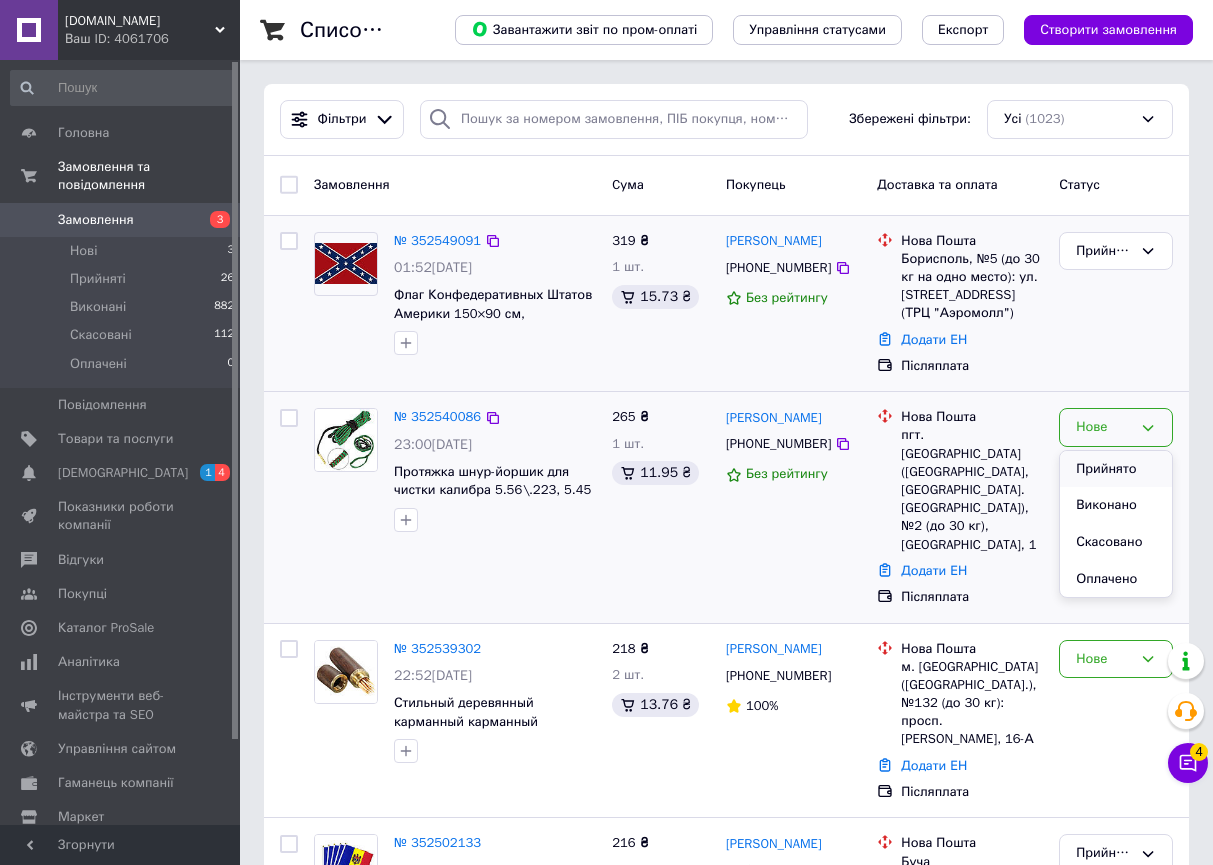 click on "Прийнято" at bounding box center (1116, 469) 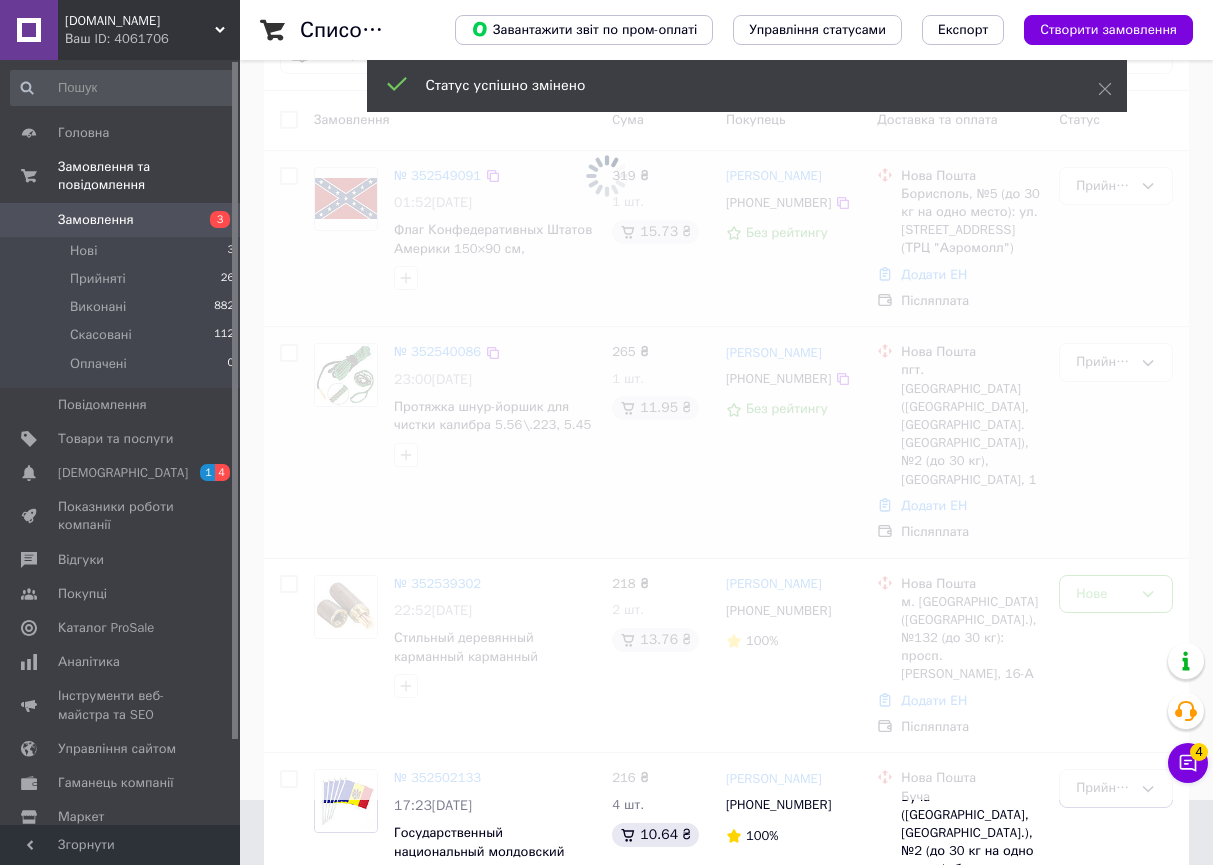 scroll, scrollTop: 68, scrollLeft: 0, axis: vertical 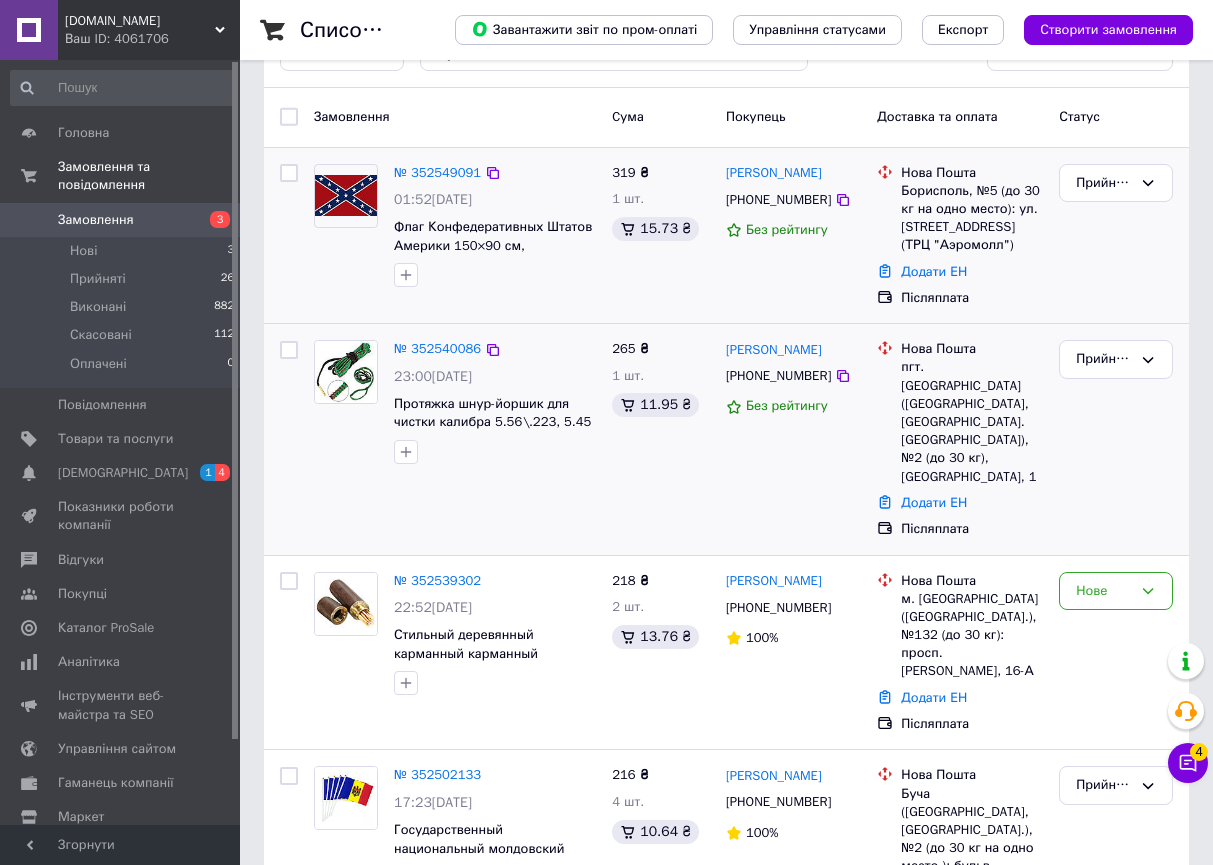 click on "Нове" at bounding box center (1116, 591) 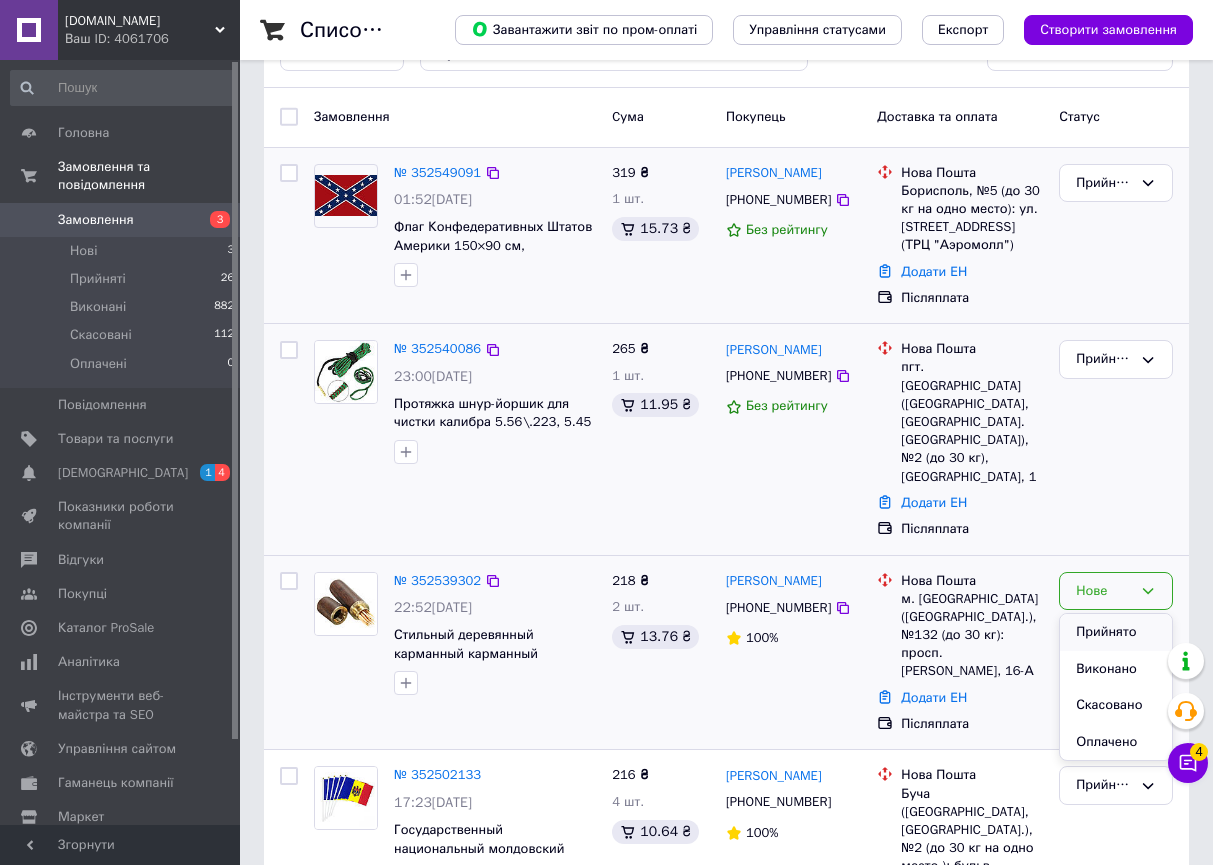 click on "Прийнято" at bounding box center [1116, 632] 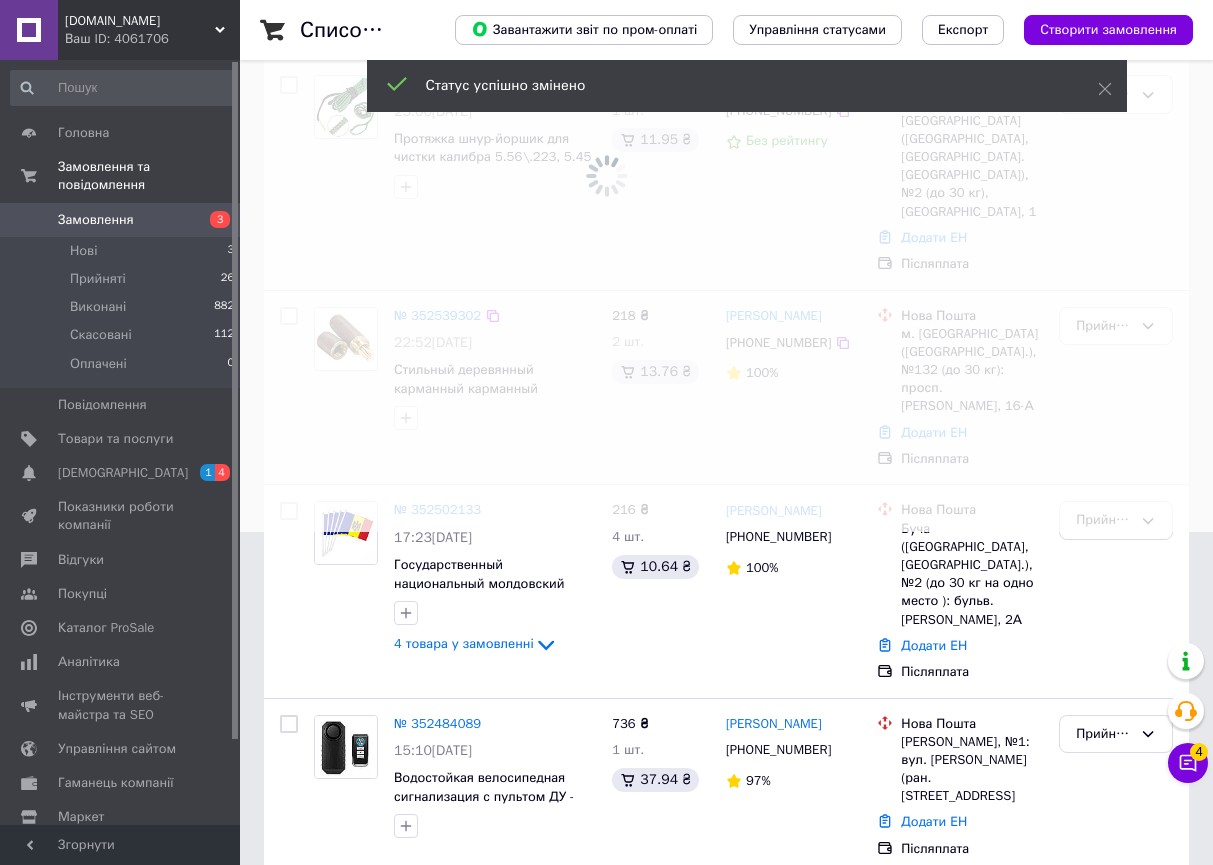 scroll, scrollTop: 336, scrollLeft: 0, axis: vertical 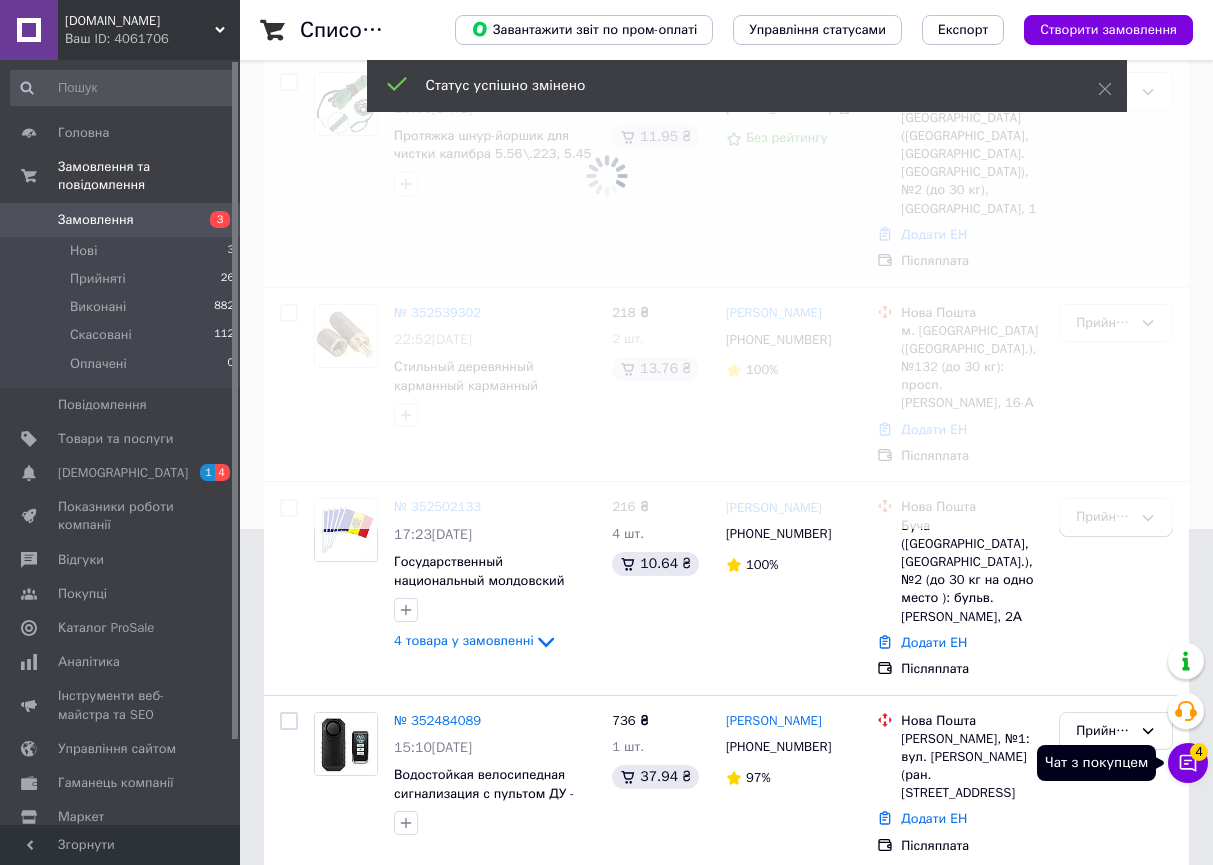 click 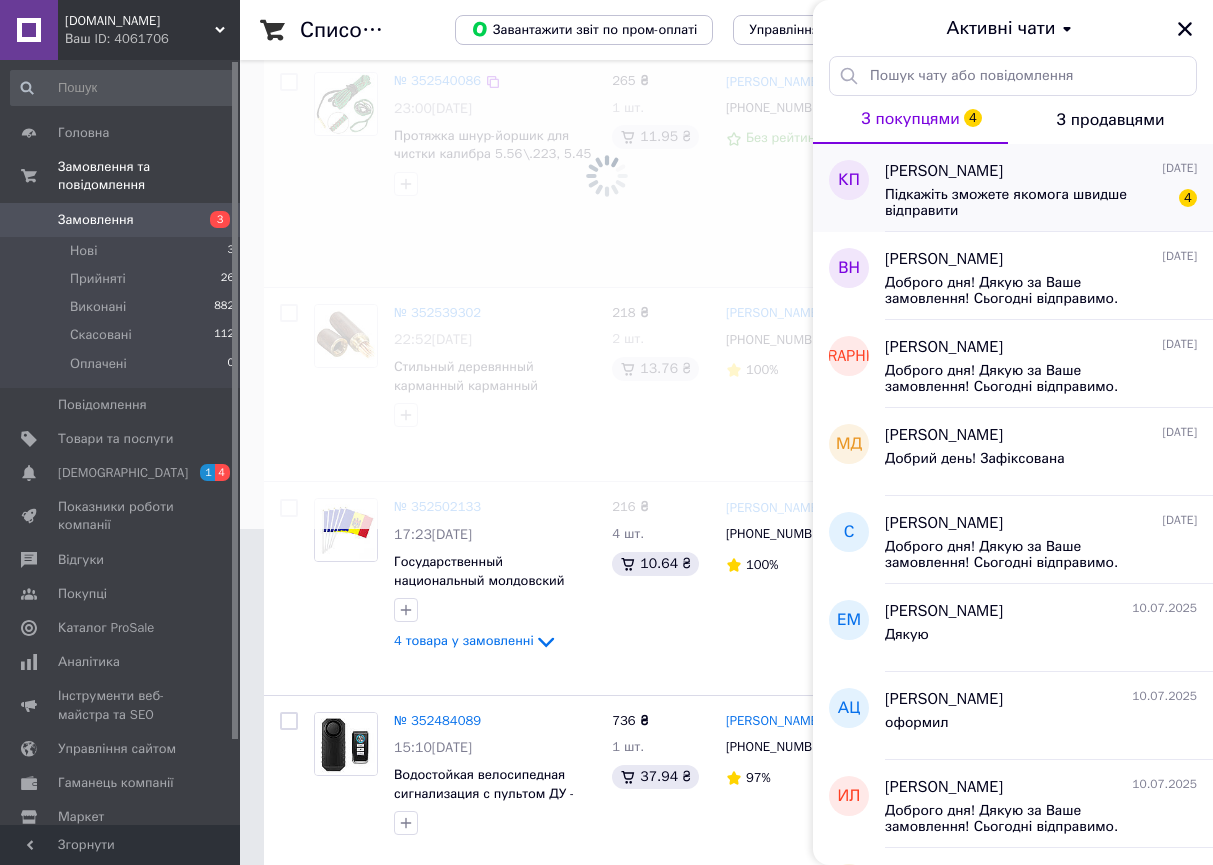 click on "Підкажіть зможете якомога швидше відправити" at bounding box center (1027, 203) 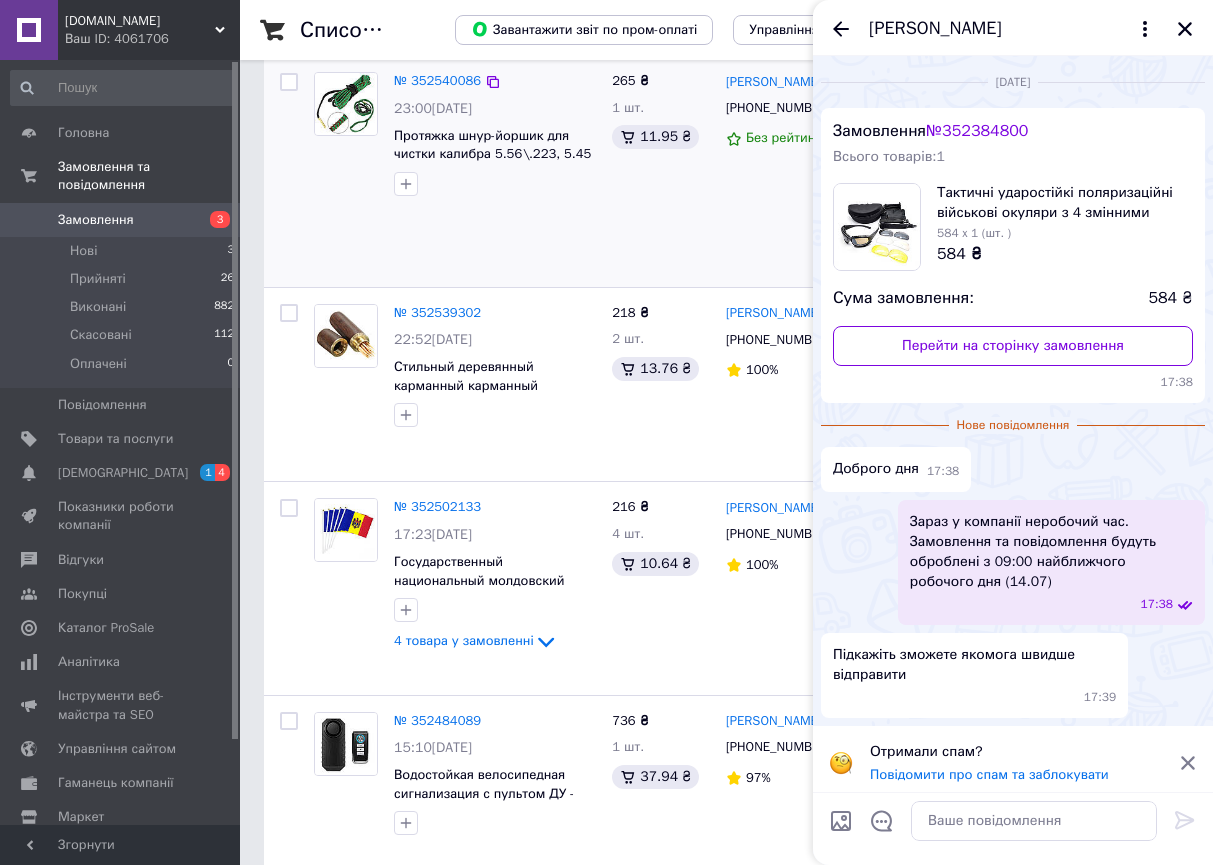 scroll, scrollTop: 6, scrollLeft: 0, axis: vertical 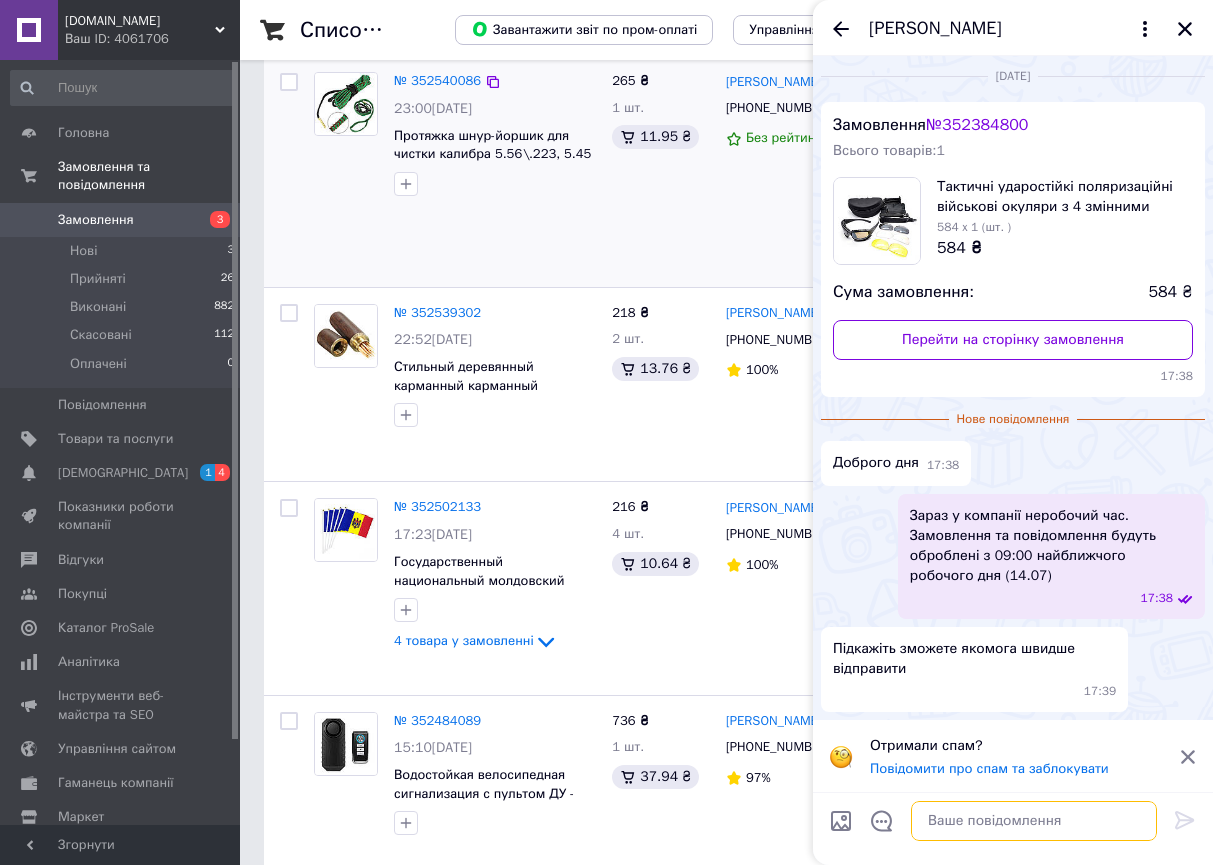 click at bounding box center [1034, 821] 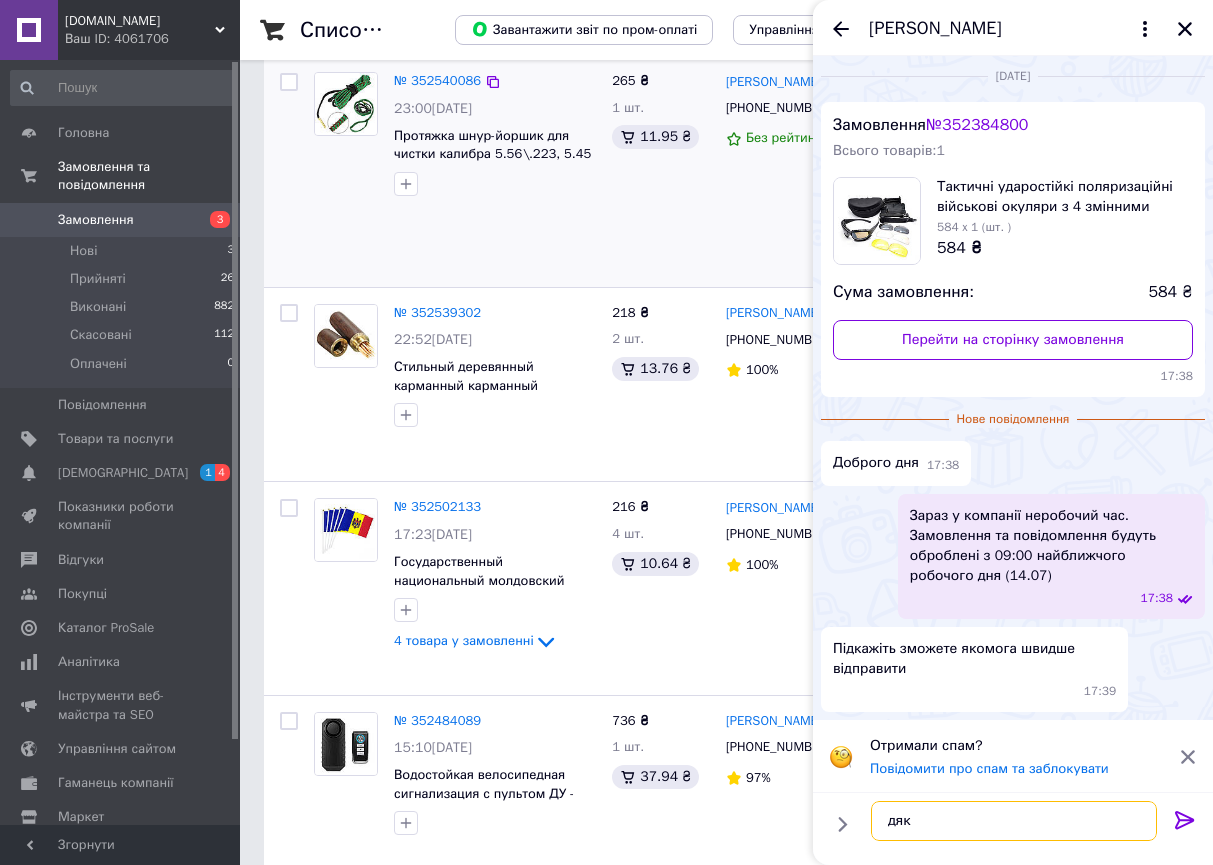 type on "Доброго дня! Дякую за Ваше замовлення!
Сьогодні відправимо." 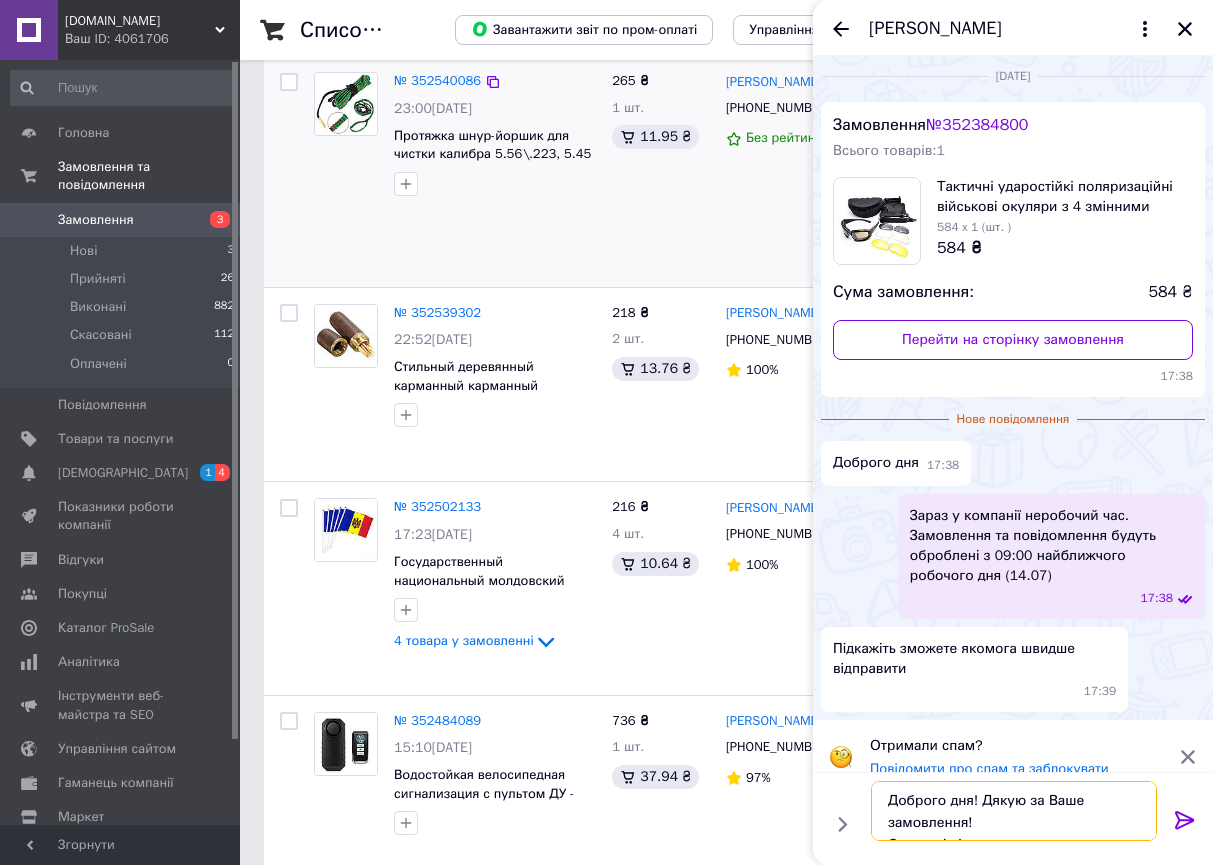 scroll, scrollTop: 24, scrollLeft: 0, axis: vertical 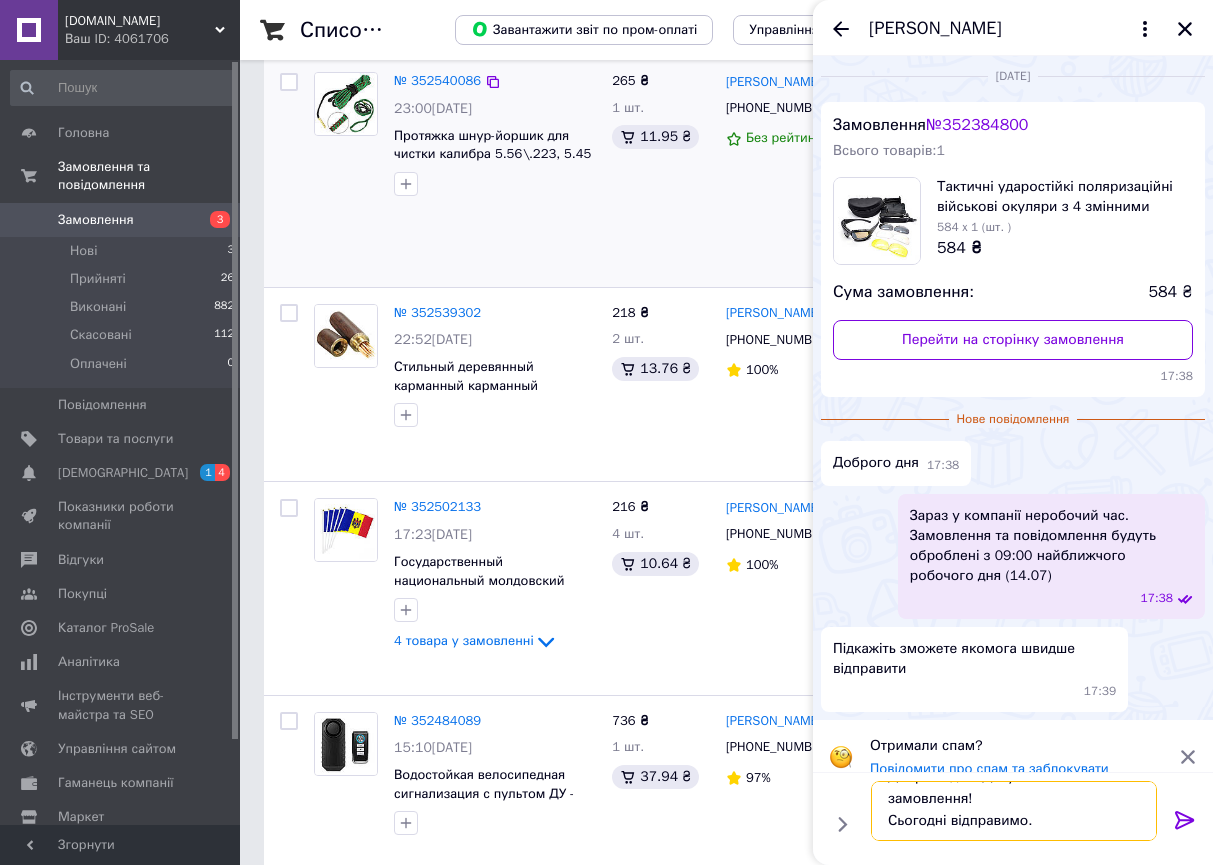 type 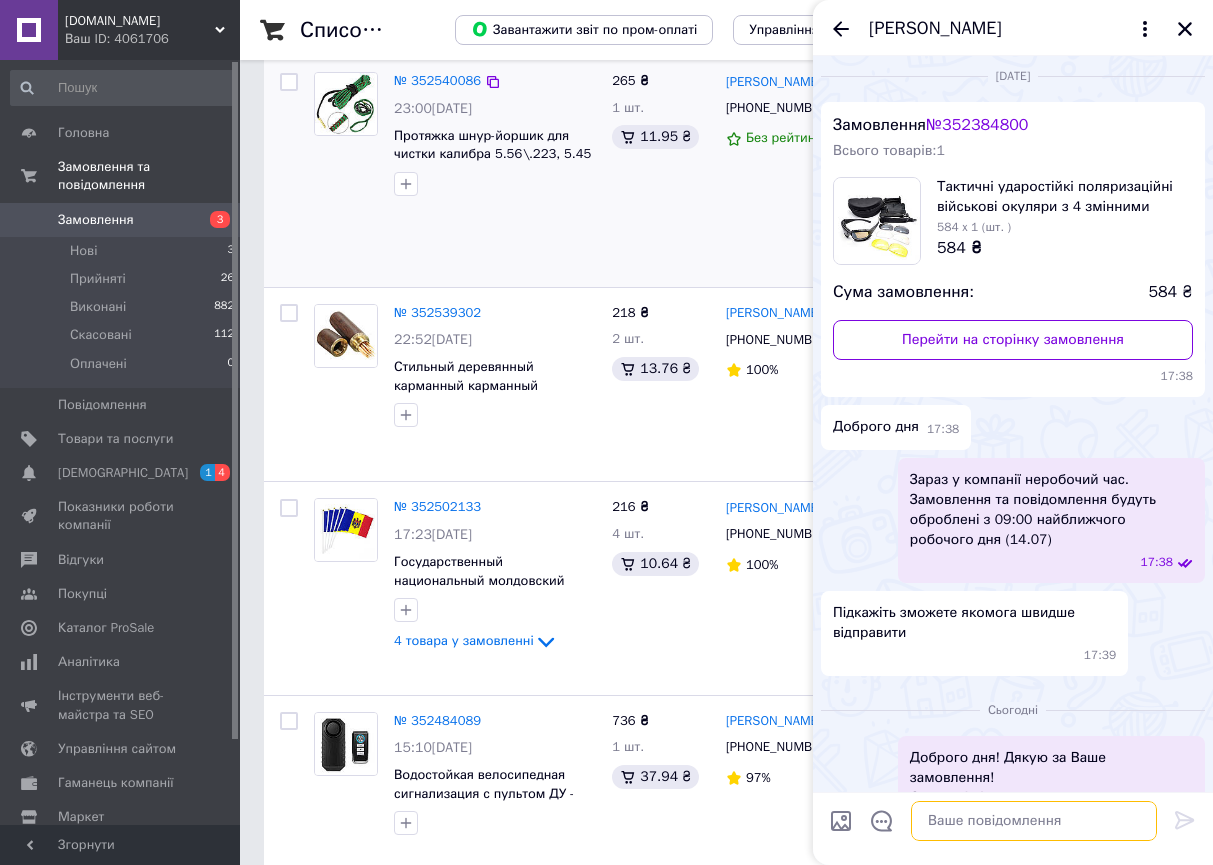 scroll, scrollTop: 0, scrollLeft: 0, axis: both 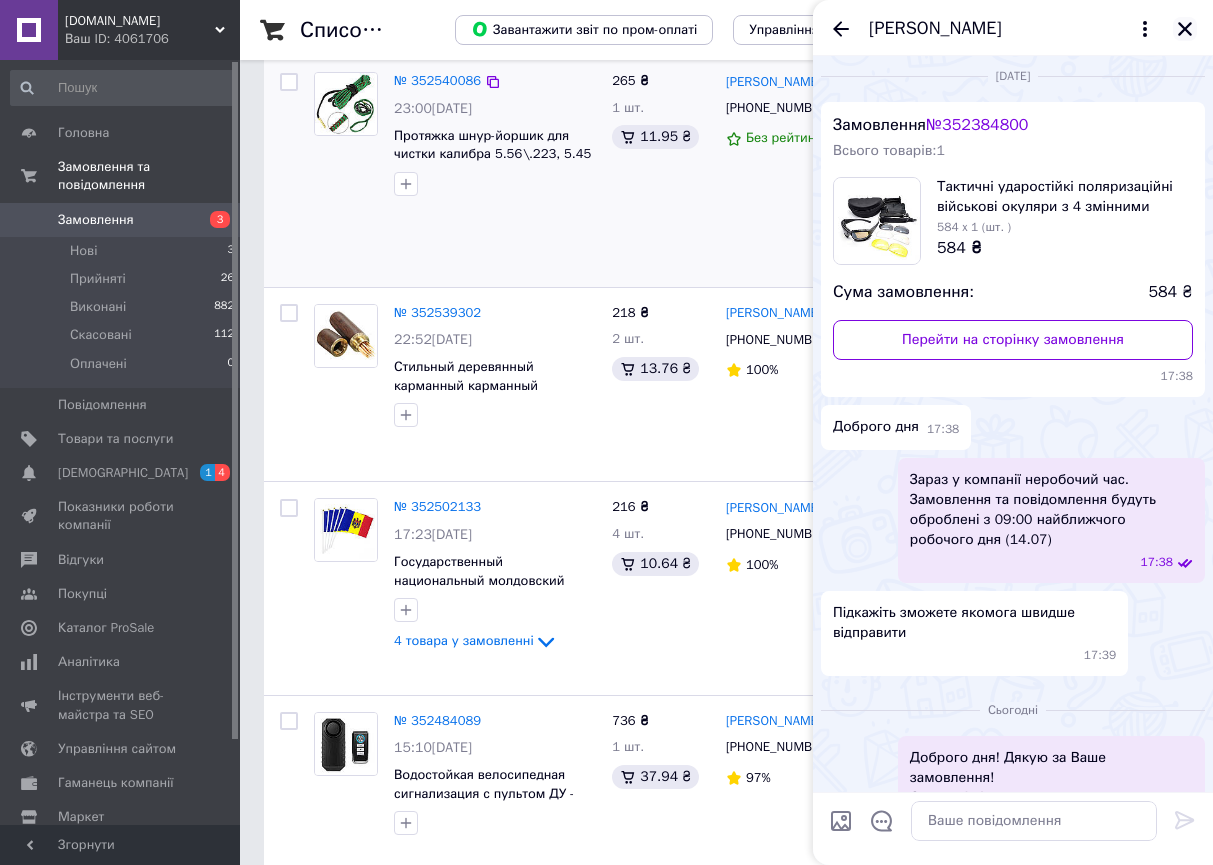 click 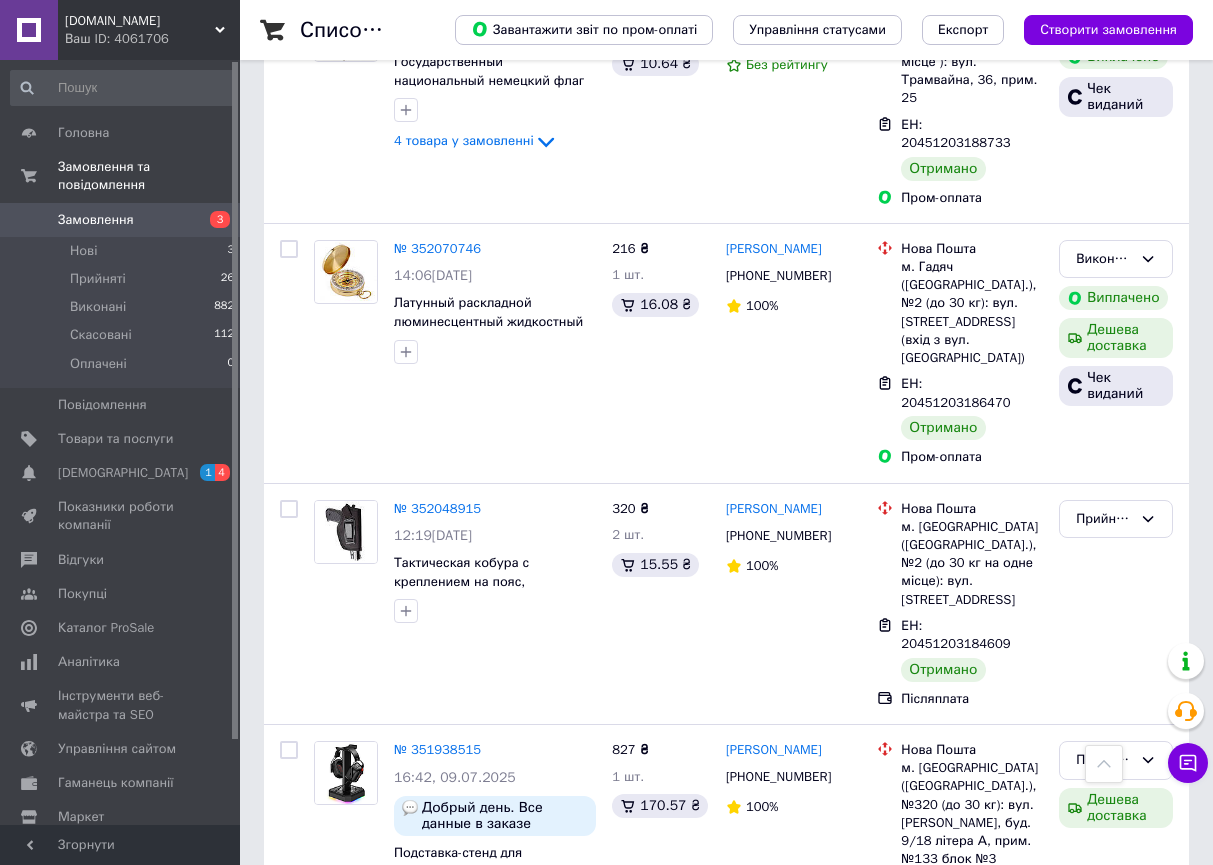scroll, scrollTop: 5467, scrollLeft: 0, axis: vertical 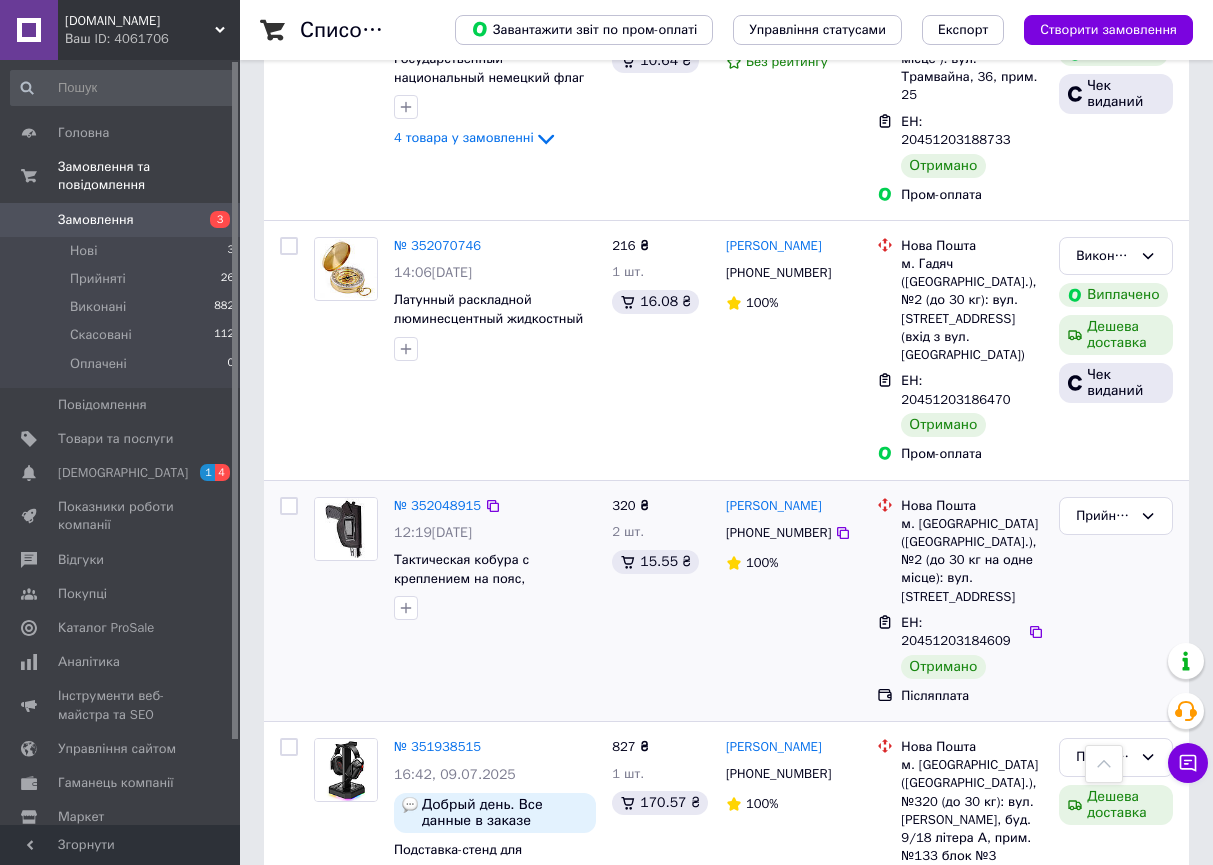 click on "Прийнято" at bounding box center (1116, 601) 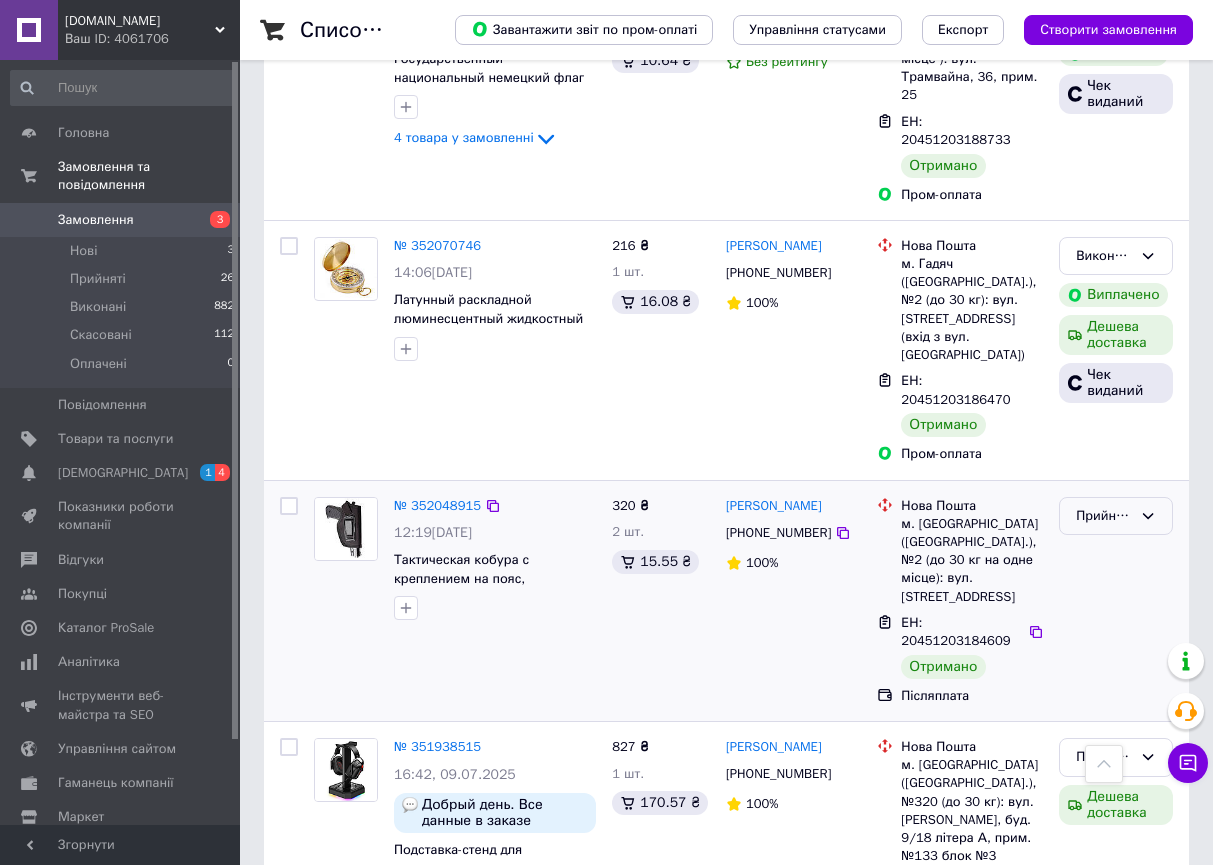 click on "Прийнято" at bounding box center (1104, 516) 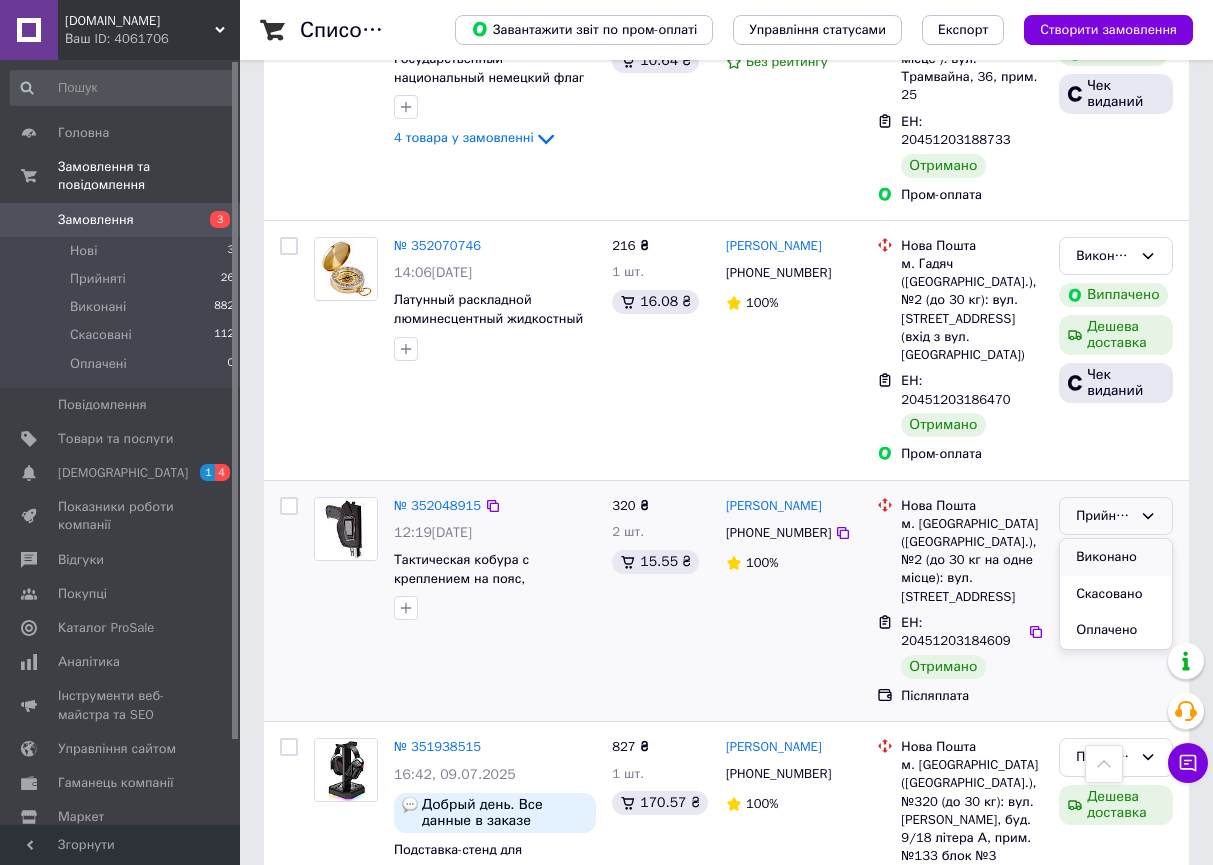 click on "Виконано" at bounding box center (1116, 557) 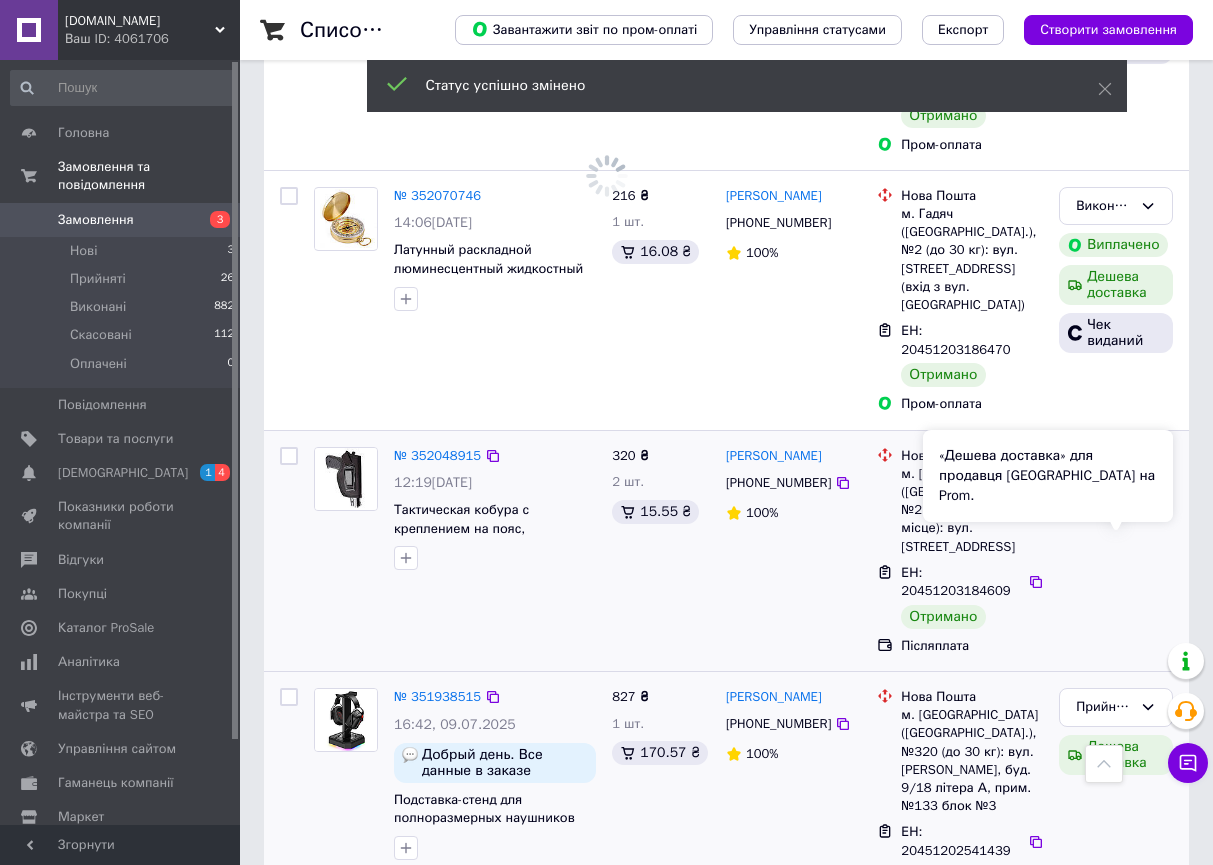 scroll, scrollTop: 5564, scrollLeft: 0, axis: vertical 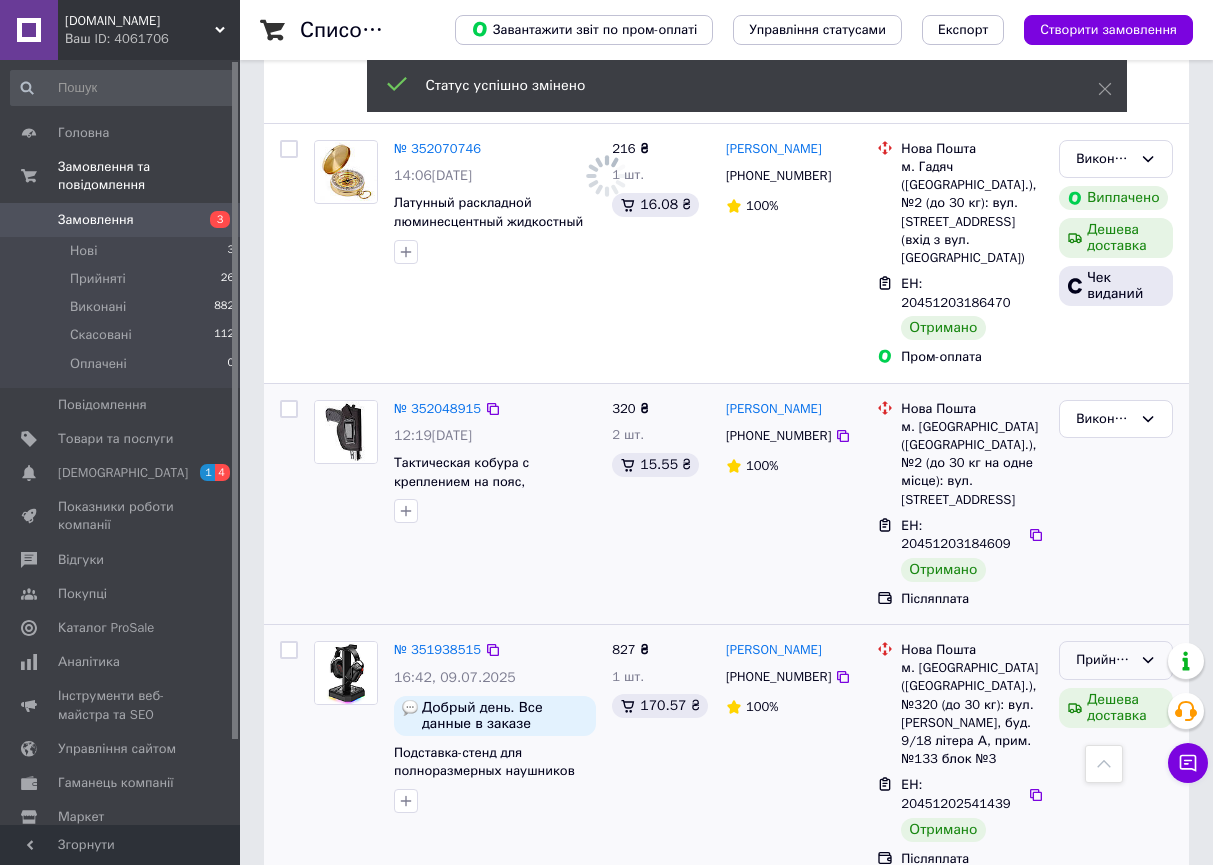 click 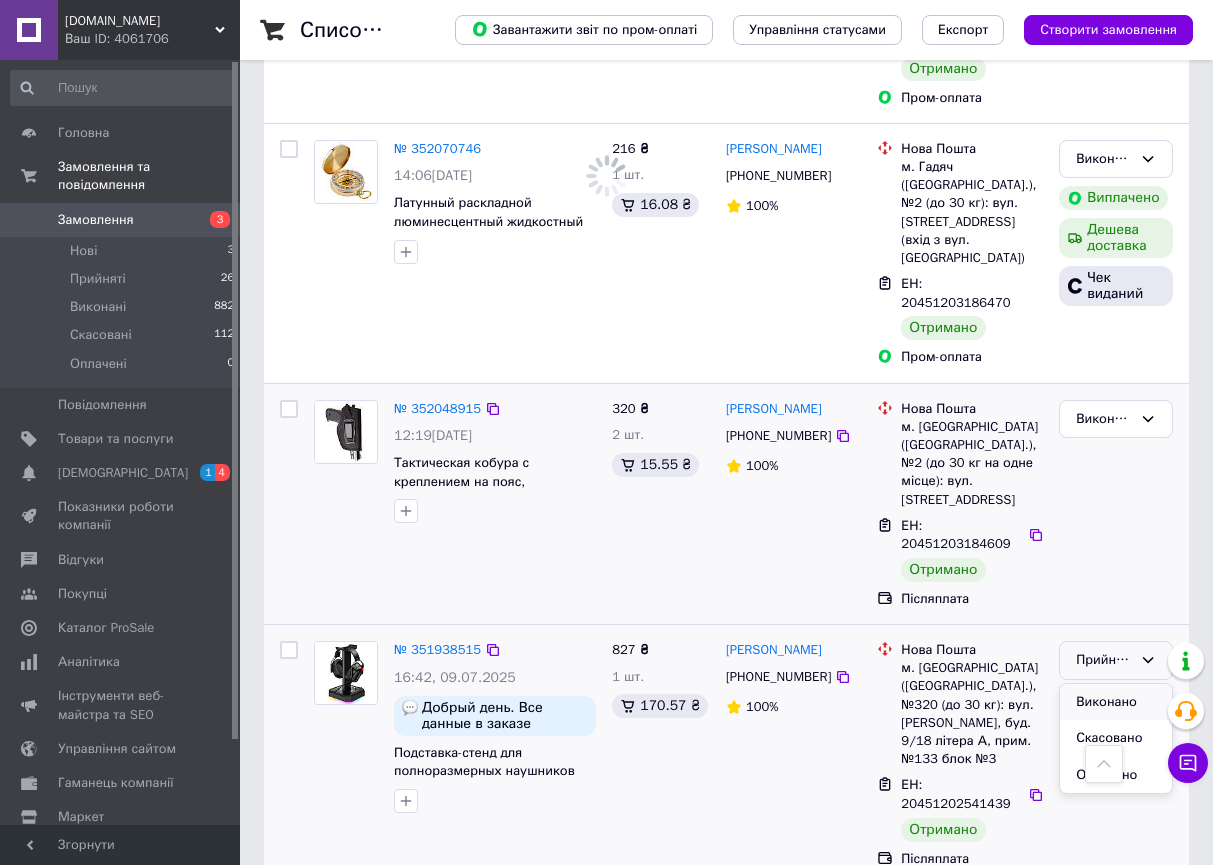click on "Виконано" at bounding box center [1116, 702] 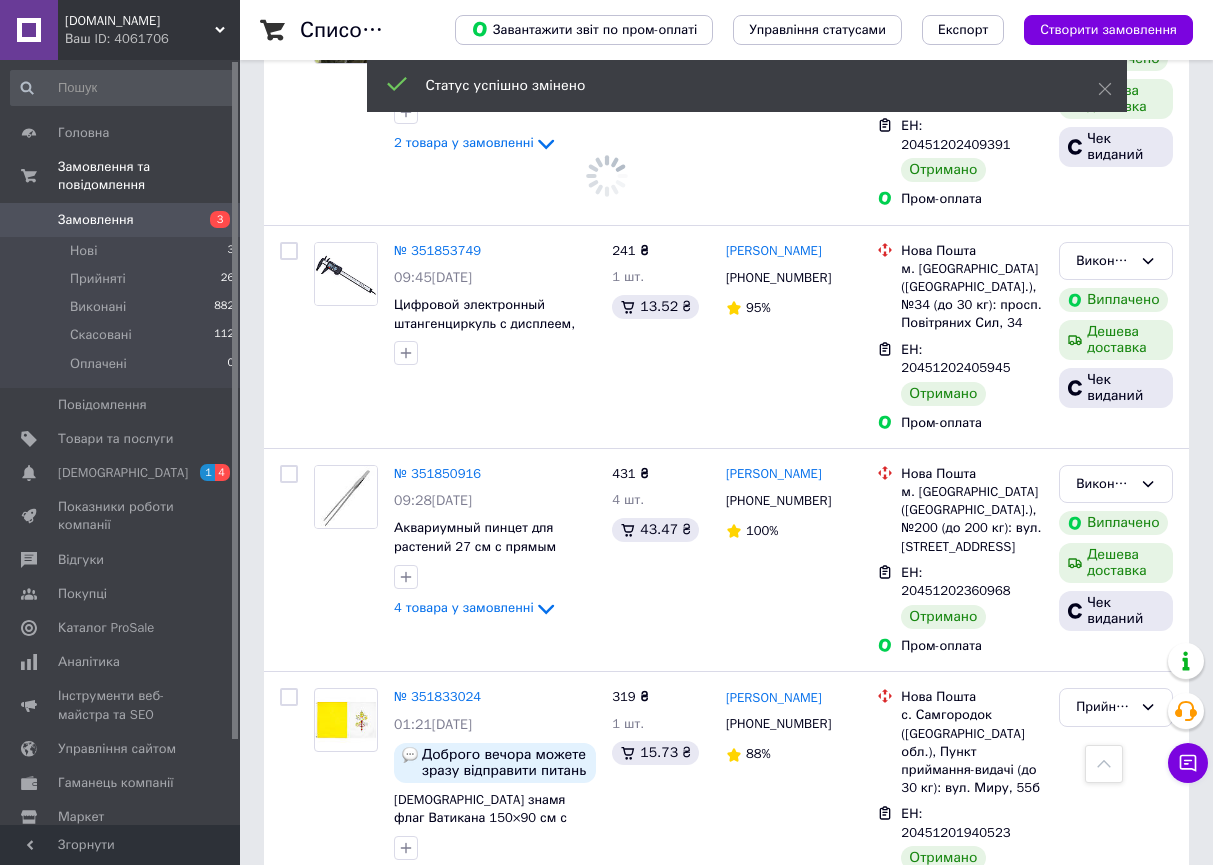 scroll, scrollTop: 7112, scrollLeft: 0, axis: vertical 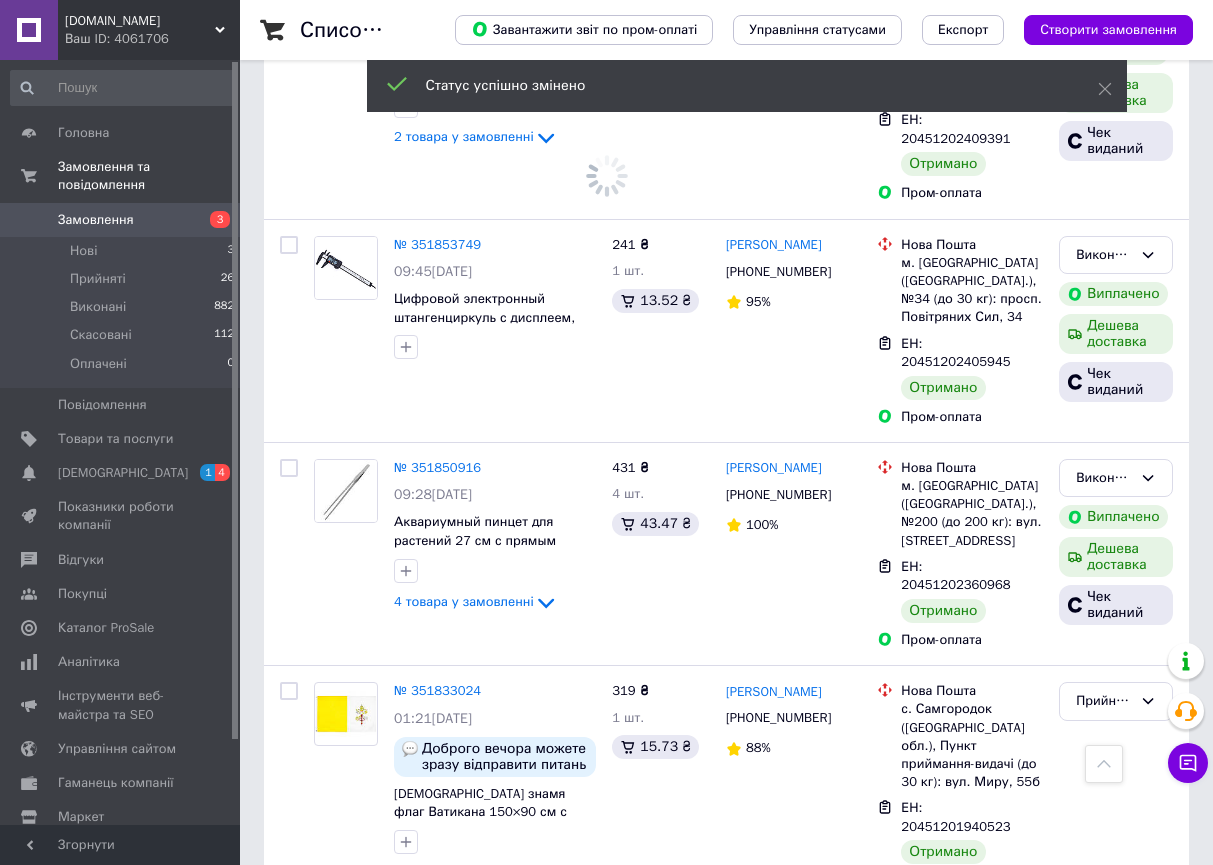 click on "Прийнято" at bounding box center [1116, 701] 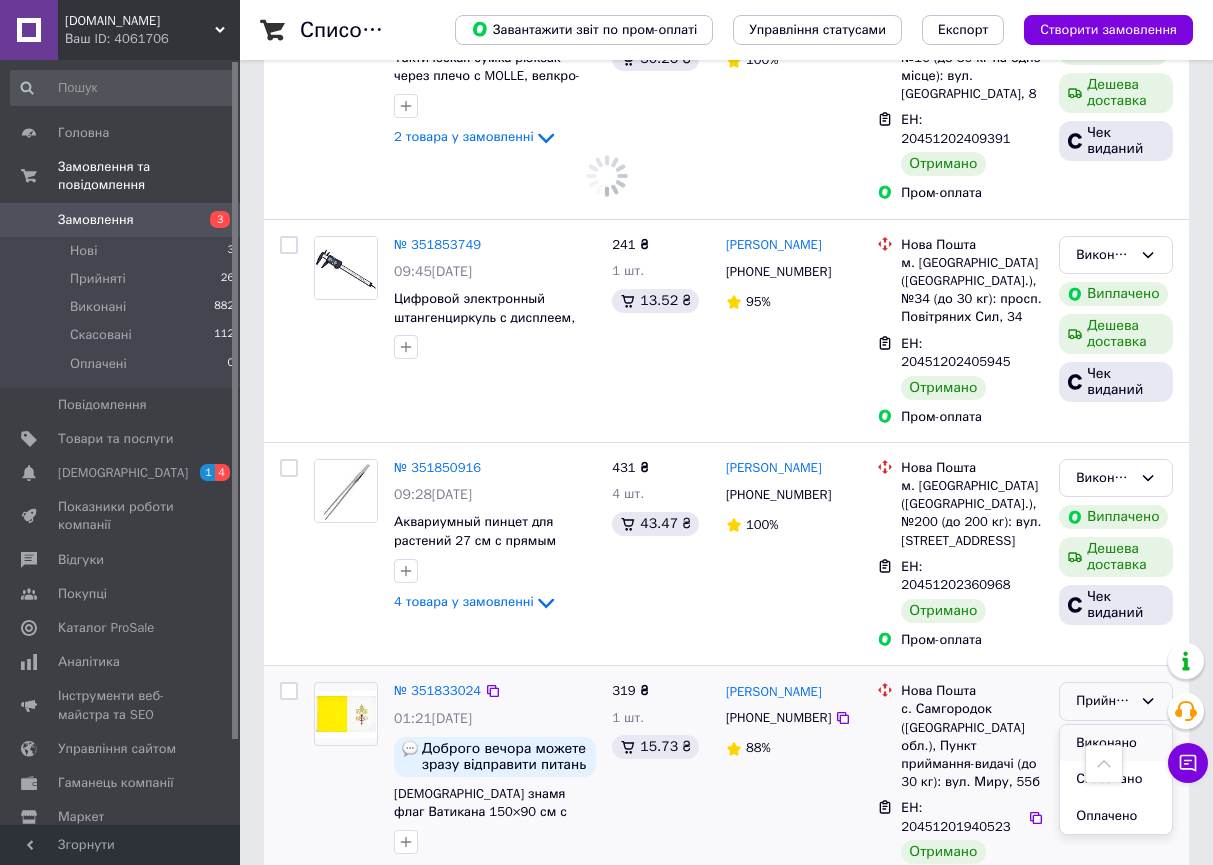 click on "Виконано" at bounding box center [1116, 743] 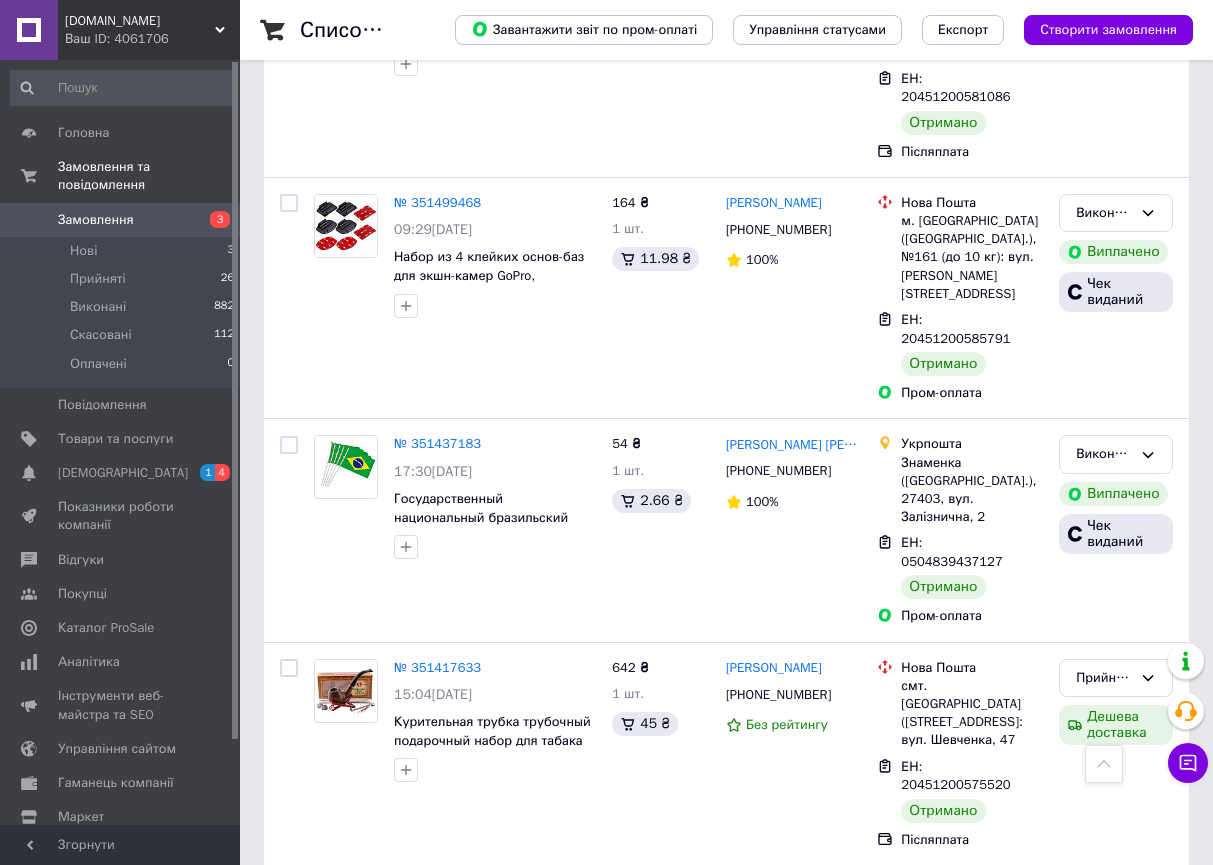 scroll, scrollTop: 10510, scrollLeft: 0, axis: vertical 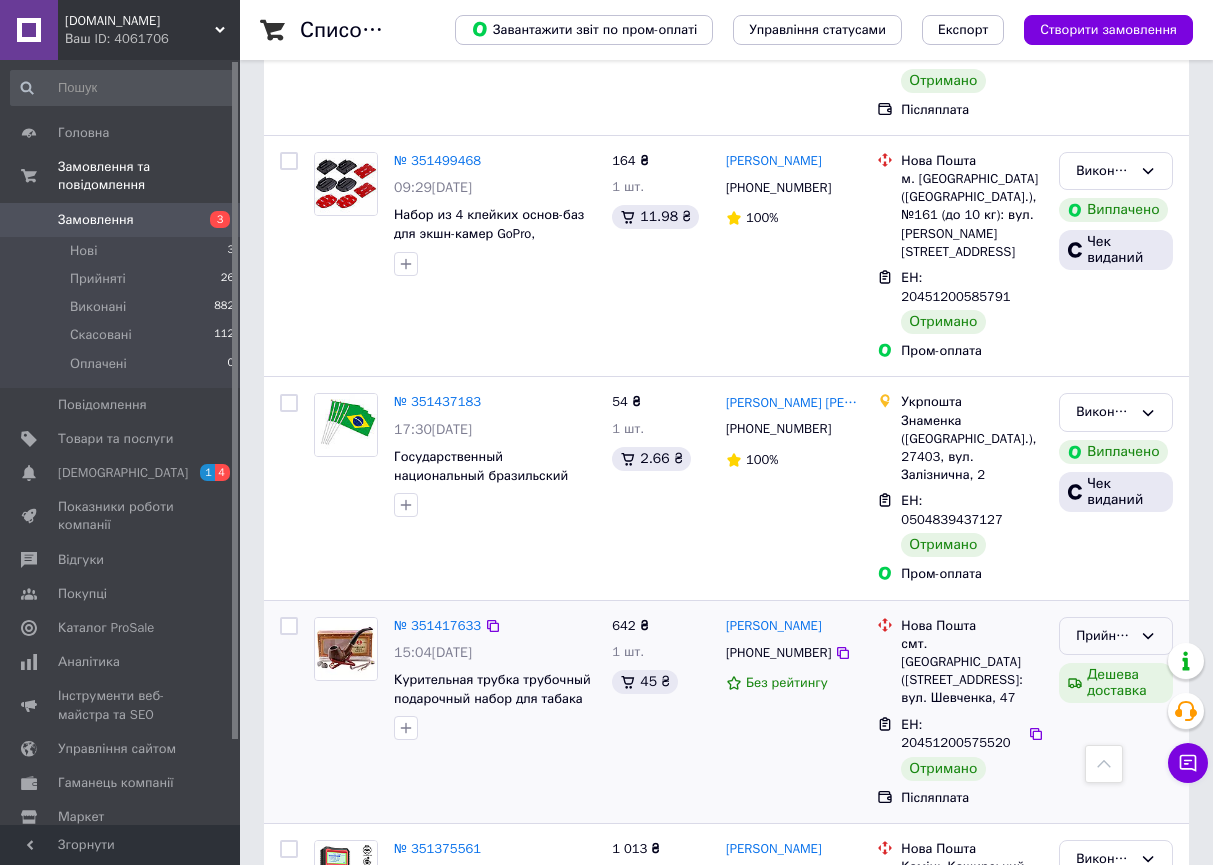 click on "Прийнято" at bounding box center (1104, 636) 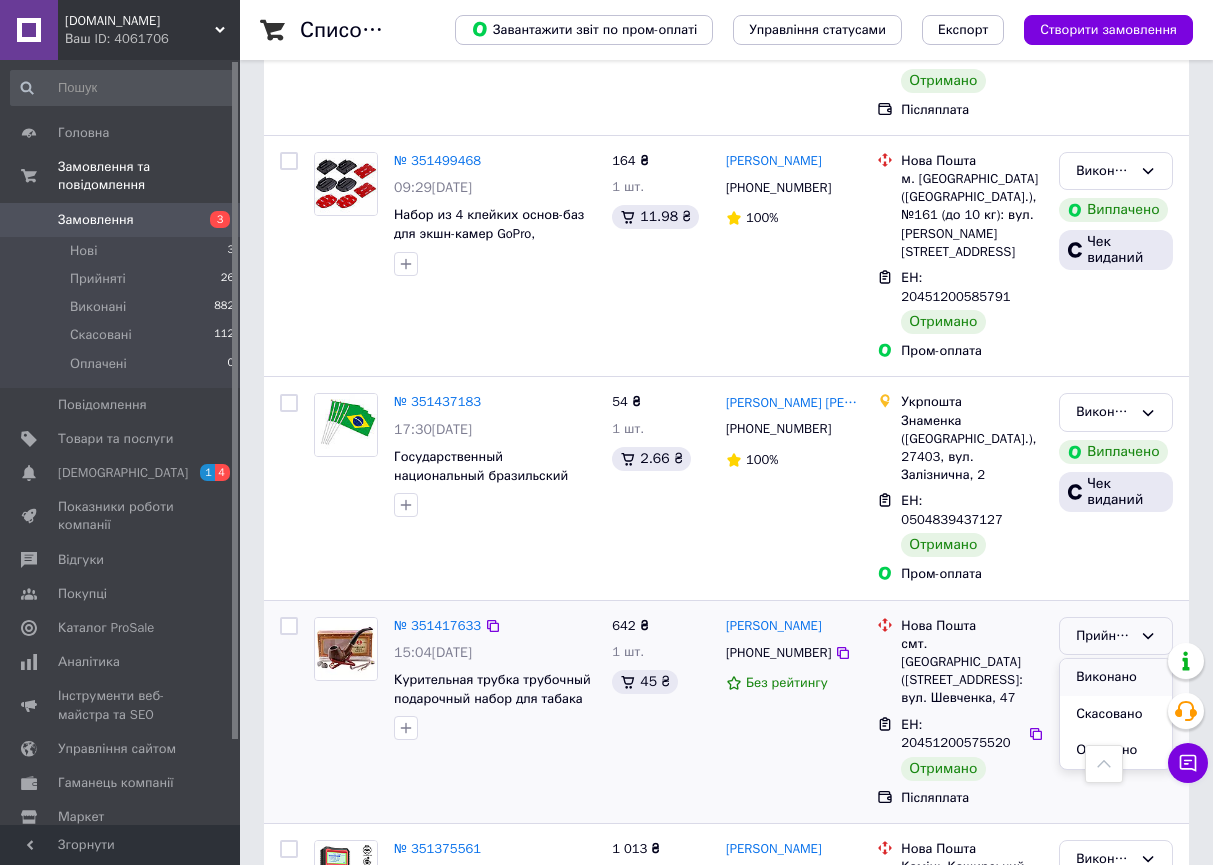 click on "Виконано" at bounding box center [1116, 677] 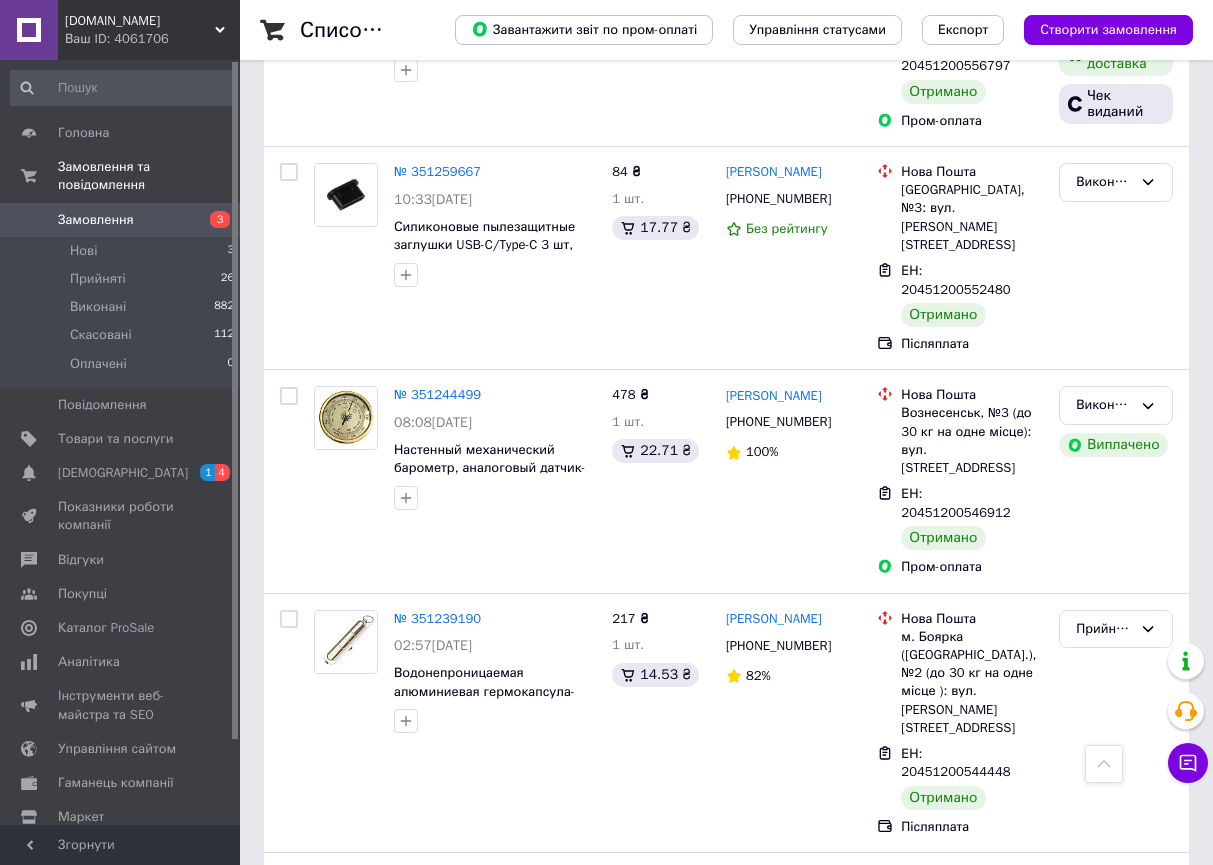 scroll, scrollTop: 11788, scrollLeft: 0, axis: vertical 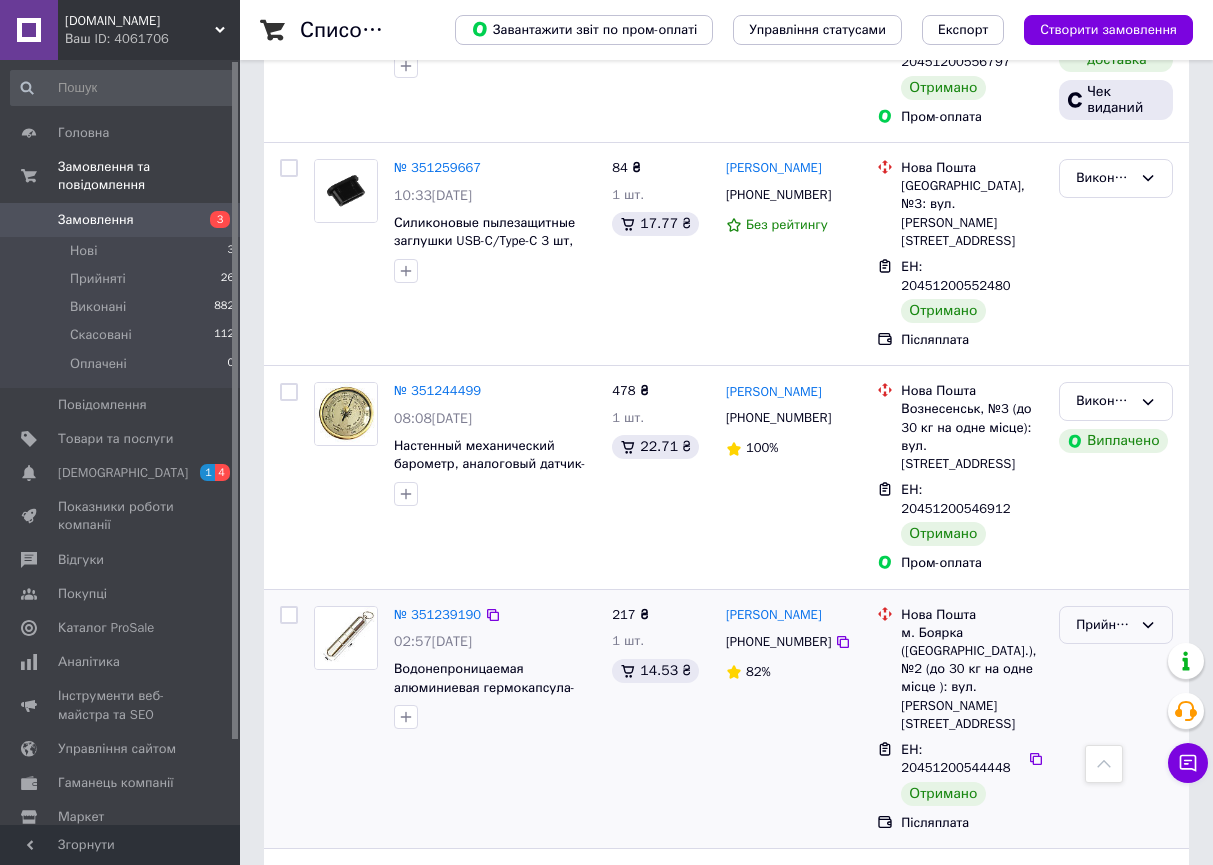 click on "Прийнято" at bounding box center [1104, 625] 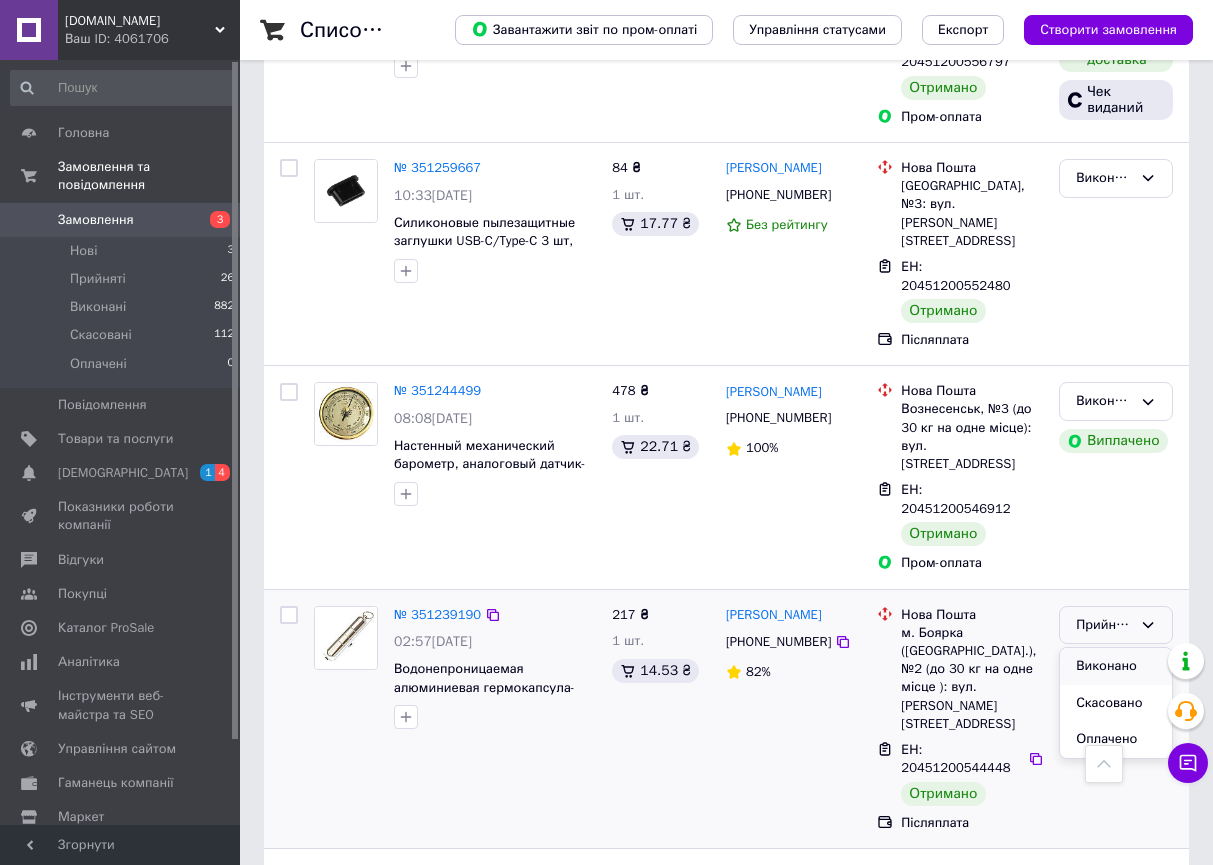 click on "Виконано" at bounding box center (1116, 666) 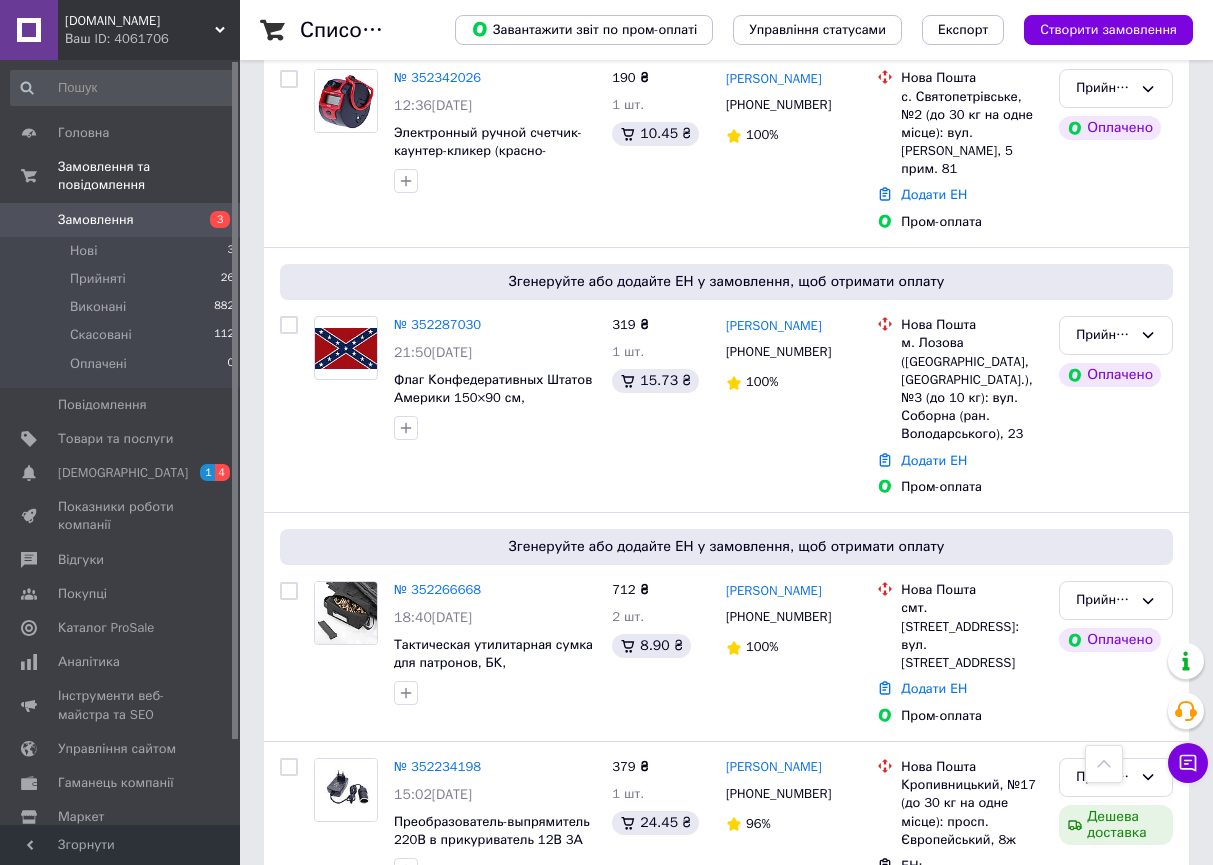 scroll, scrollTop: 3441, scrollLeft: 0, axis: vertical 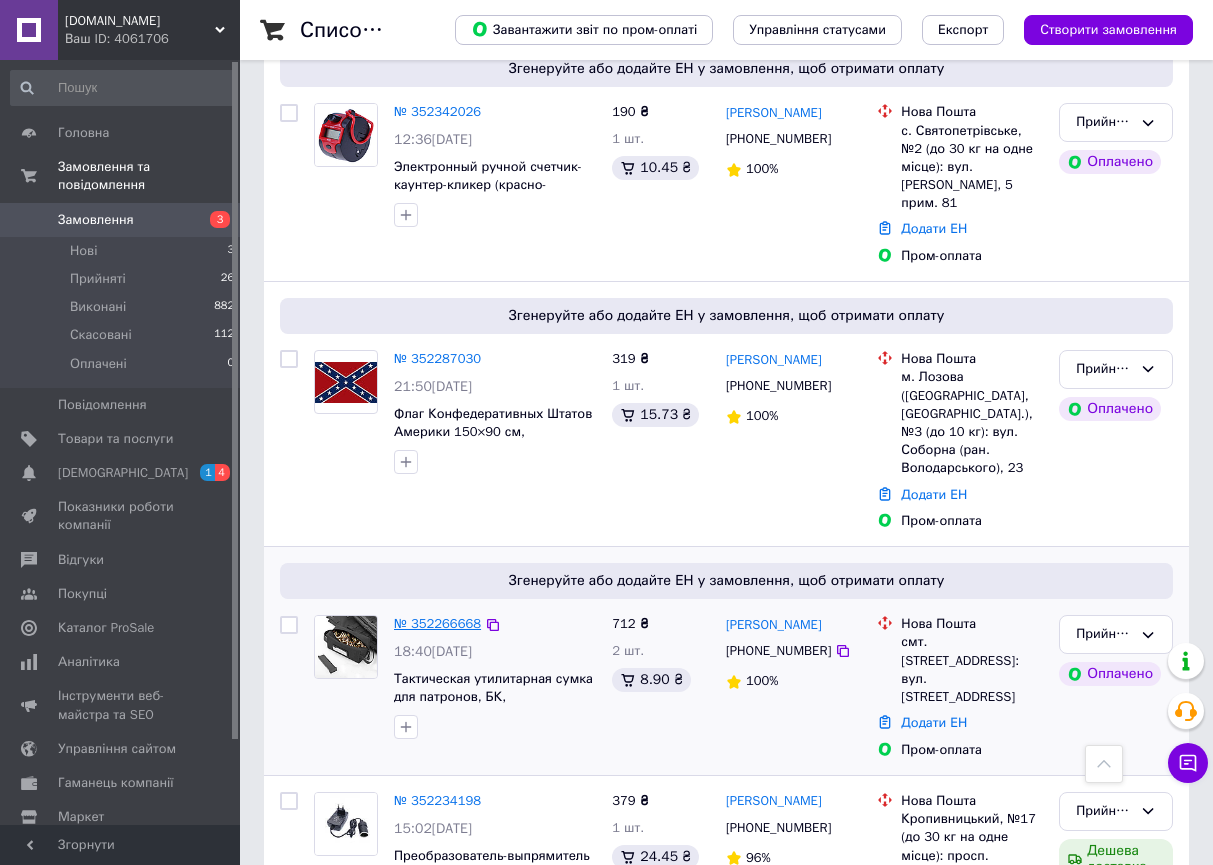 click on "№ 352266668" at bounding box center [437, 623] 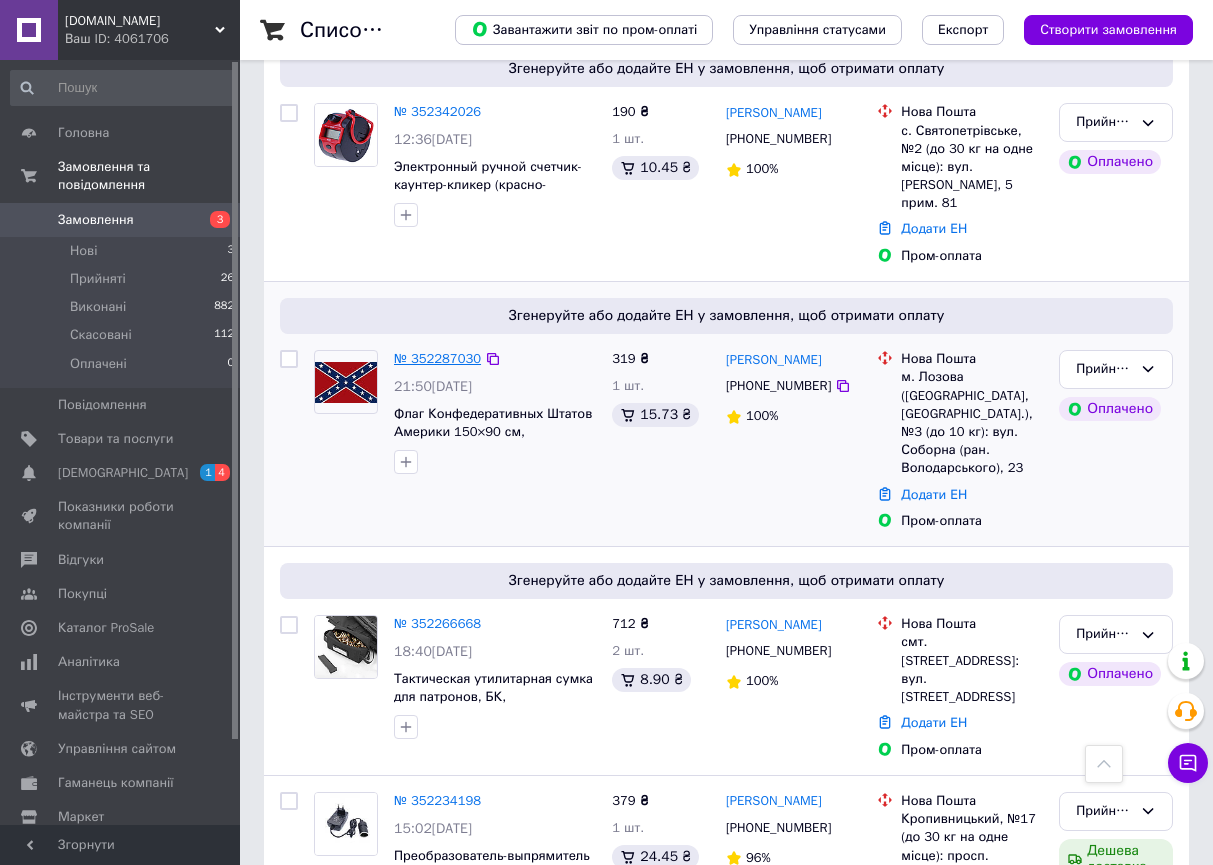click on "№ 352287030" at bounding box center [437, 358] 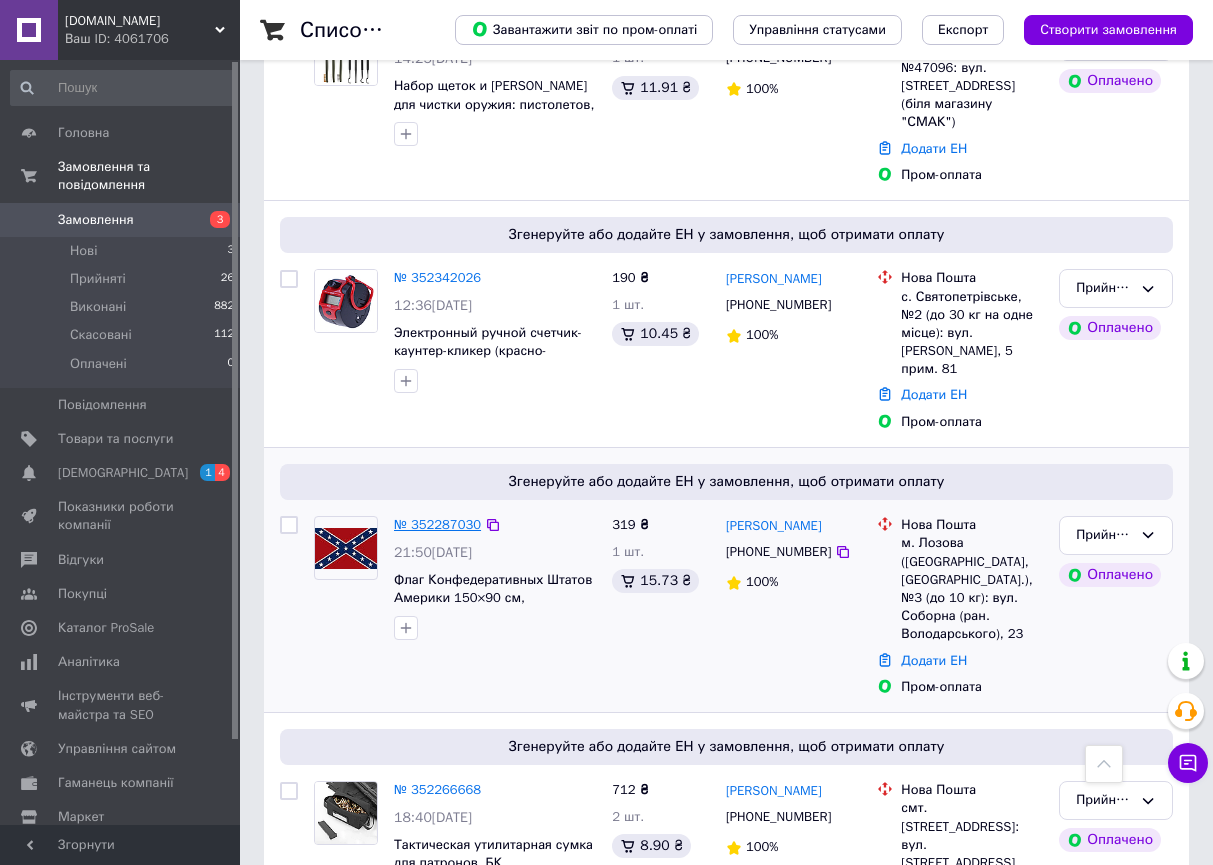 scroll, scrollTop: 3210, scrollLeft: 0, axis: vertical 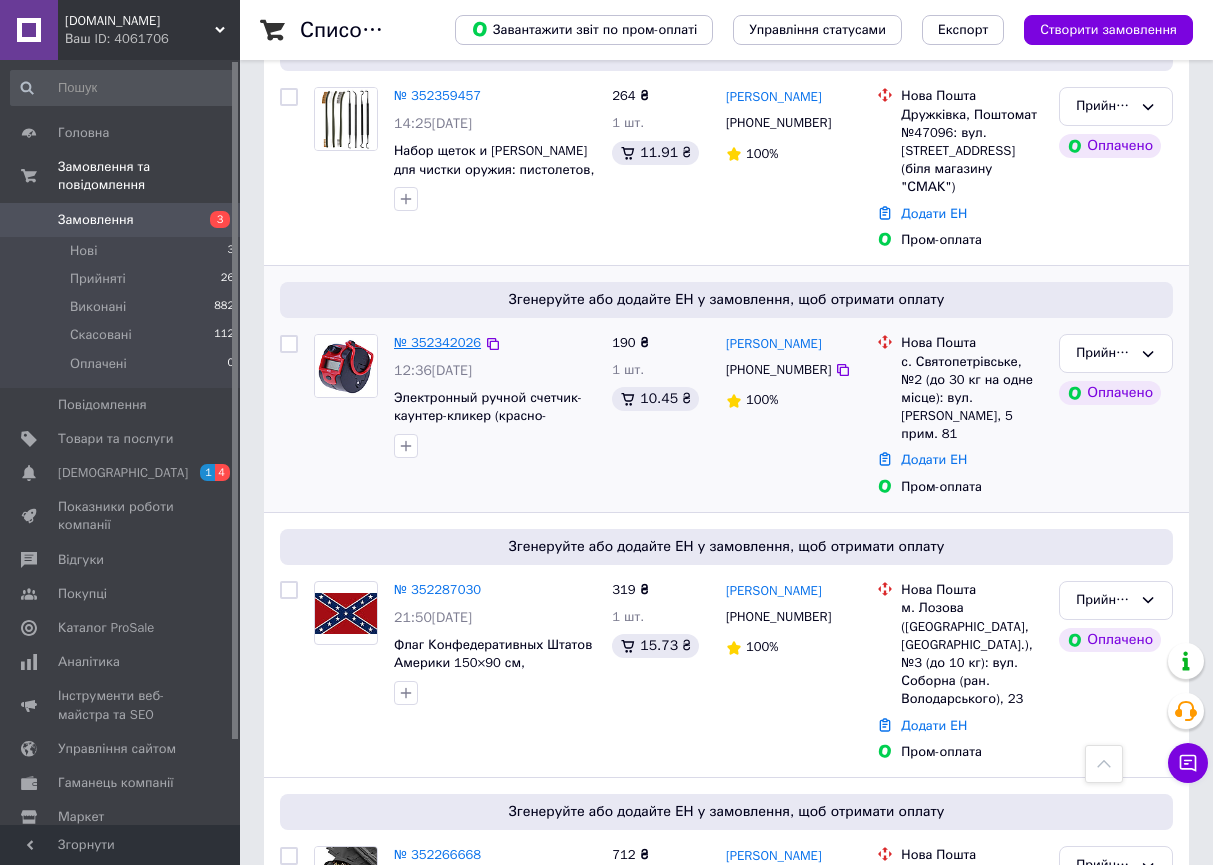 click on "№ 352342026" at bounding box center [437, 342] 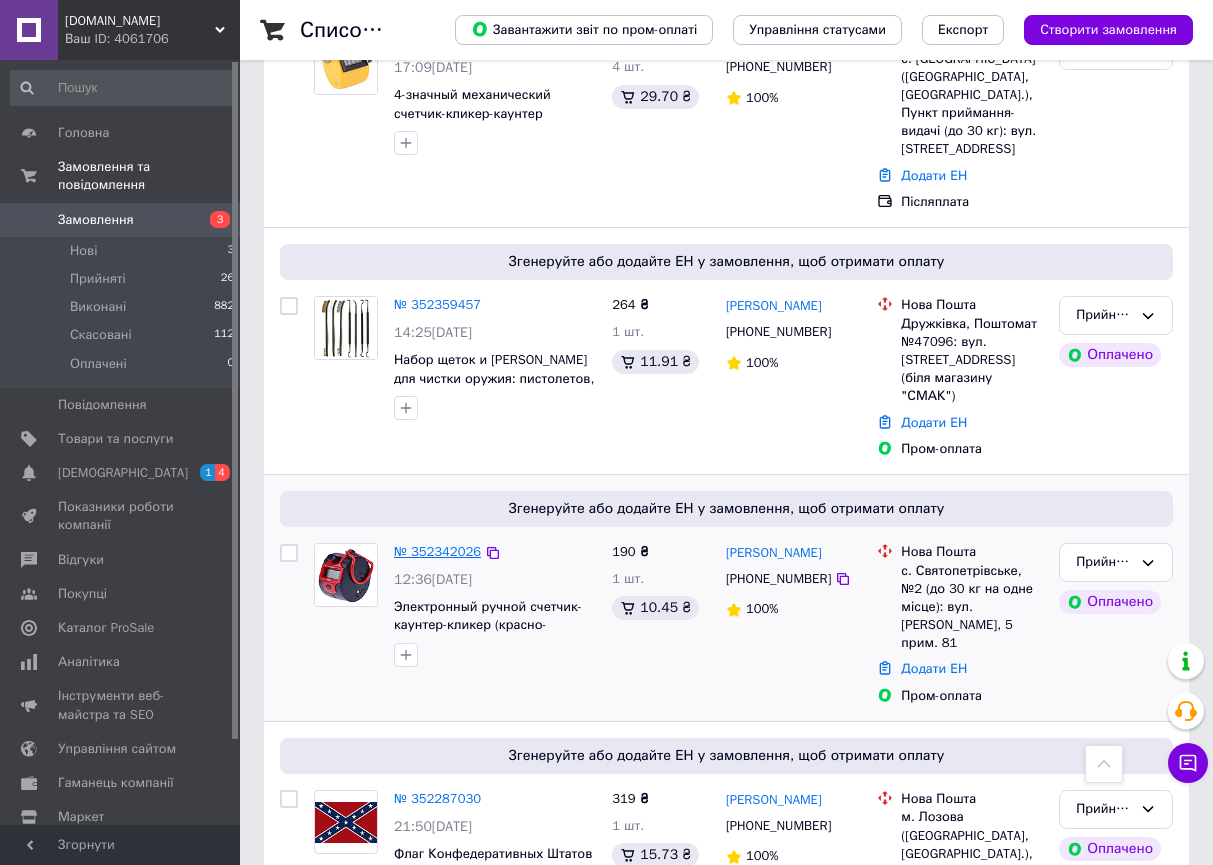 scroll, scrollTop: 2995, scrollLeft: 0, axis: vertical 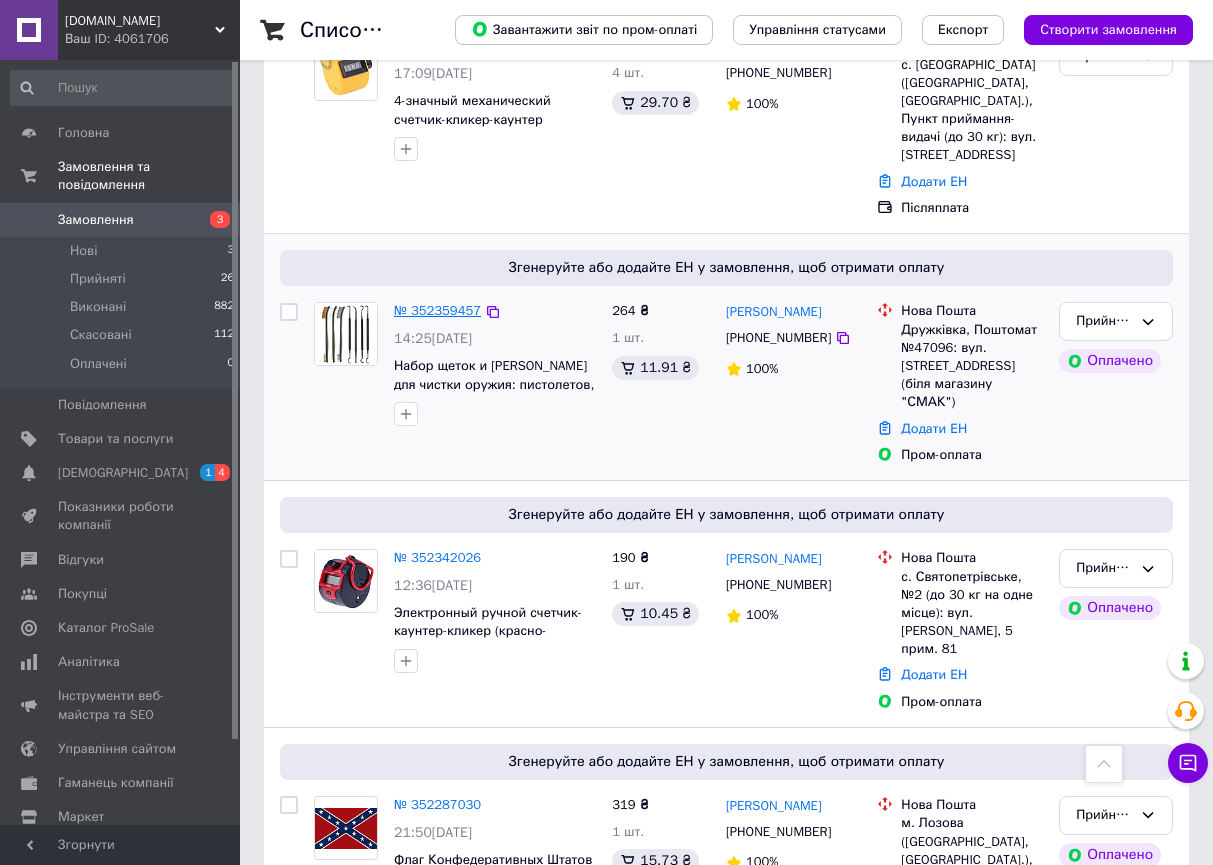 click on "№ 352359457" at bounding box center (437, 310) 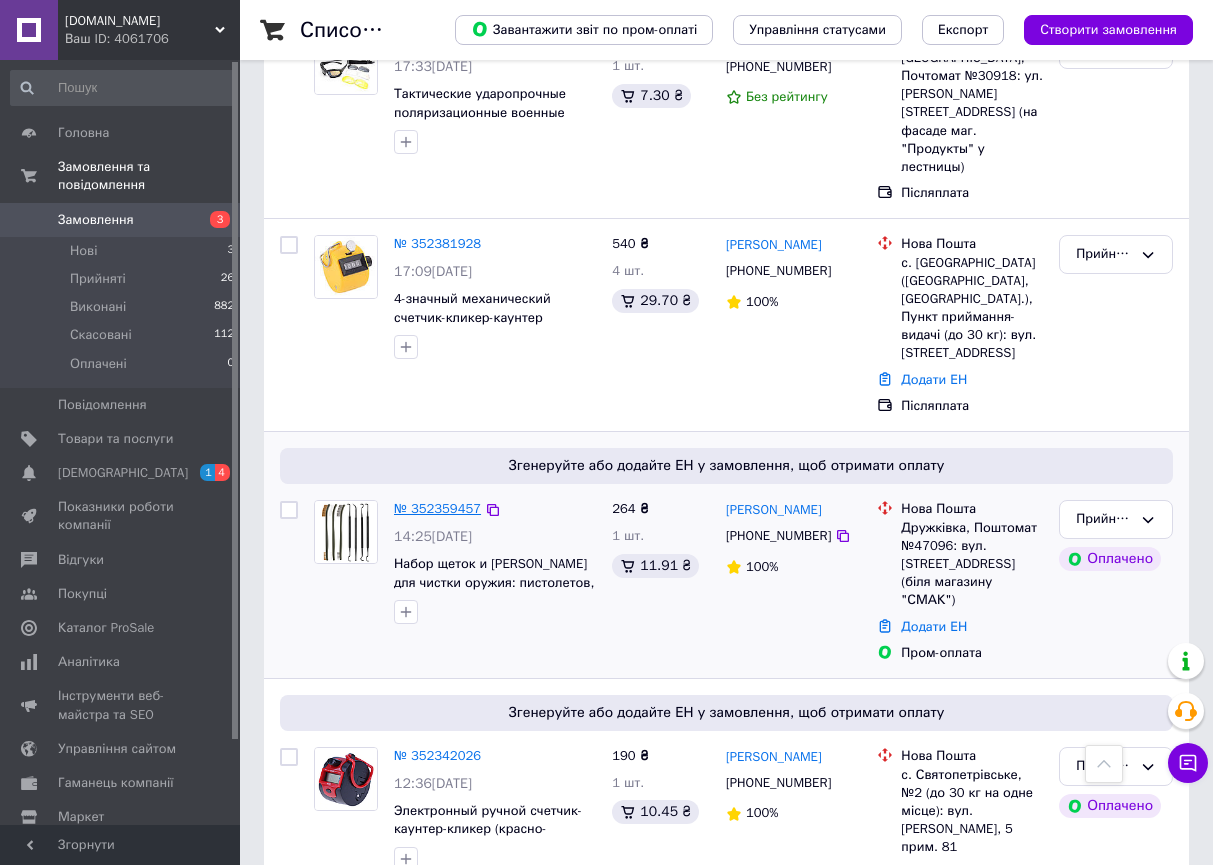 scroll, scrollTop: 2791, scrollLeft: 0, axis: vertical 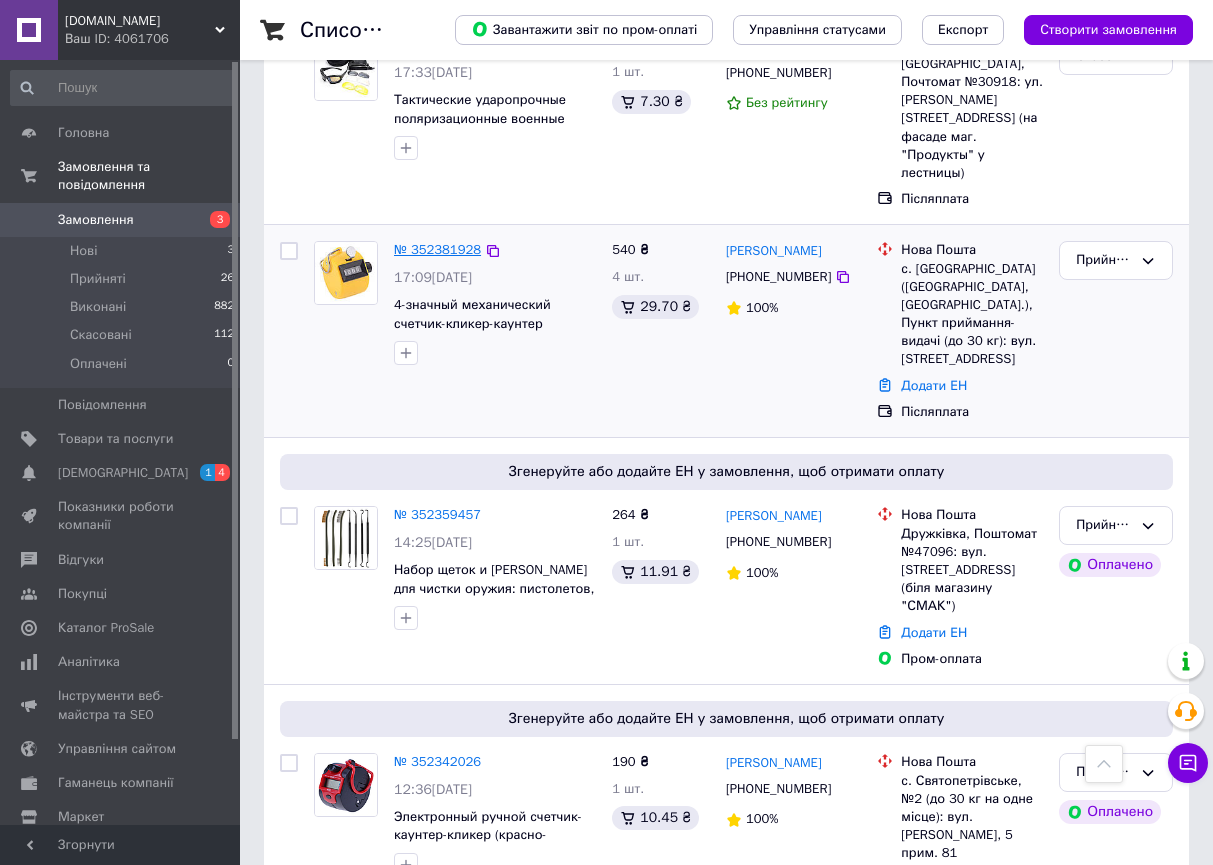 click on "№ 352381928" at bounding box center [437, 249] 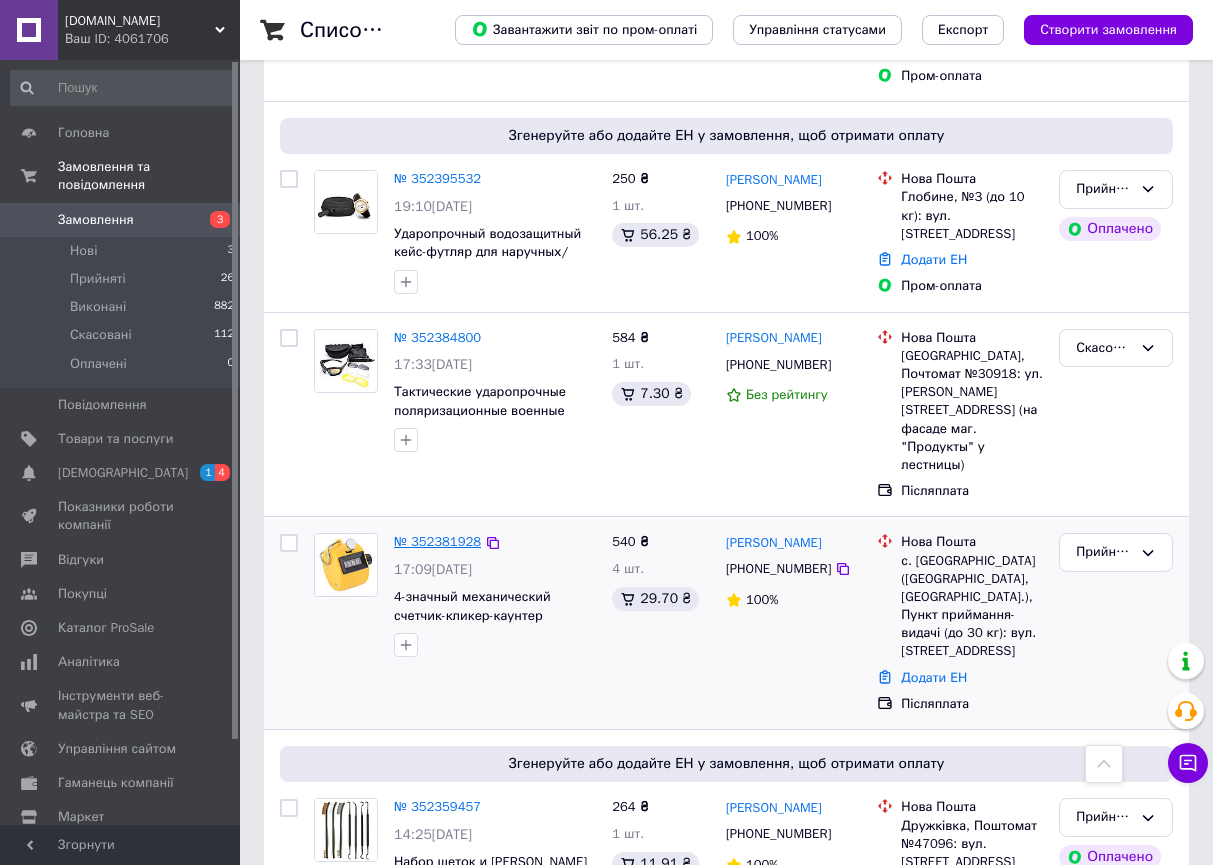 scroll, scrollTop: 2493, scrollLeft: 0, axis: vertical 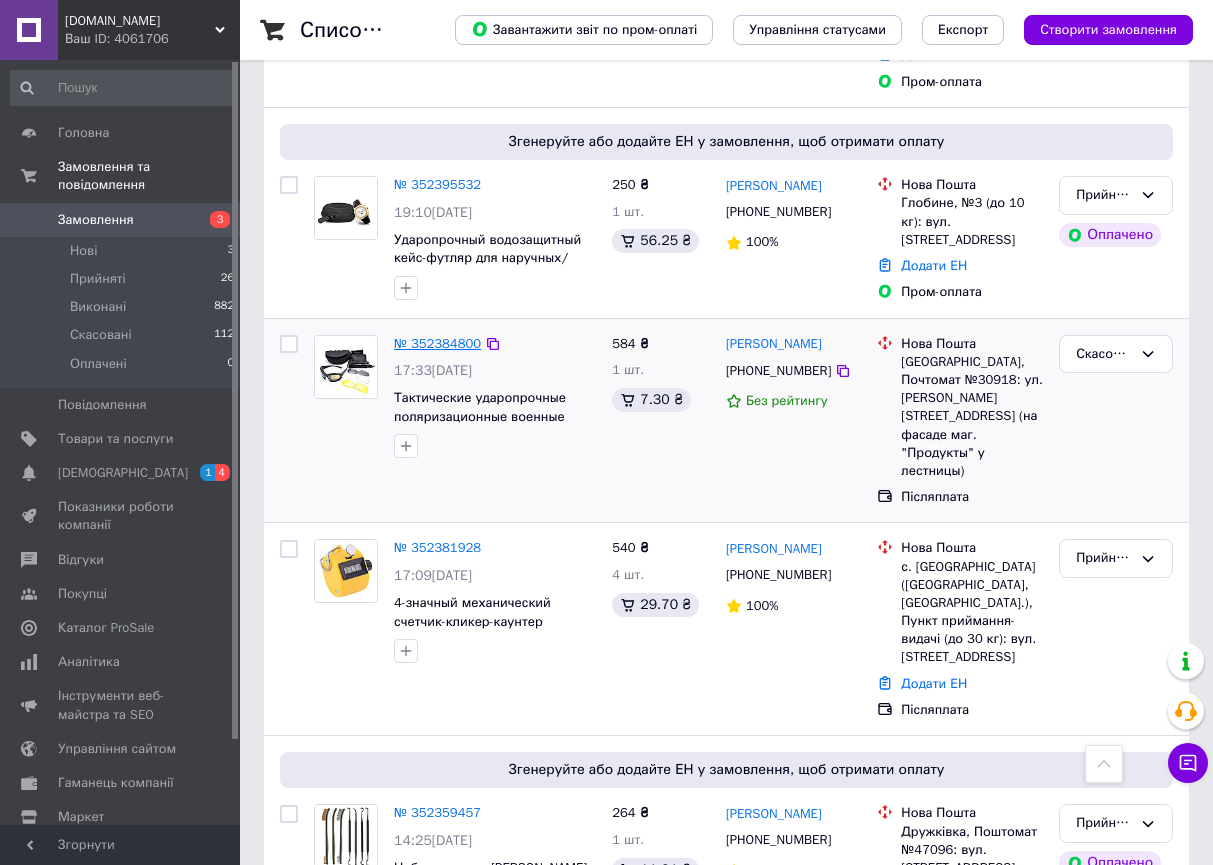 click on "№ 352384800" at bounding box center (437, 343) 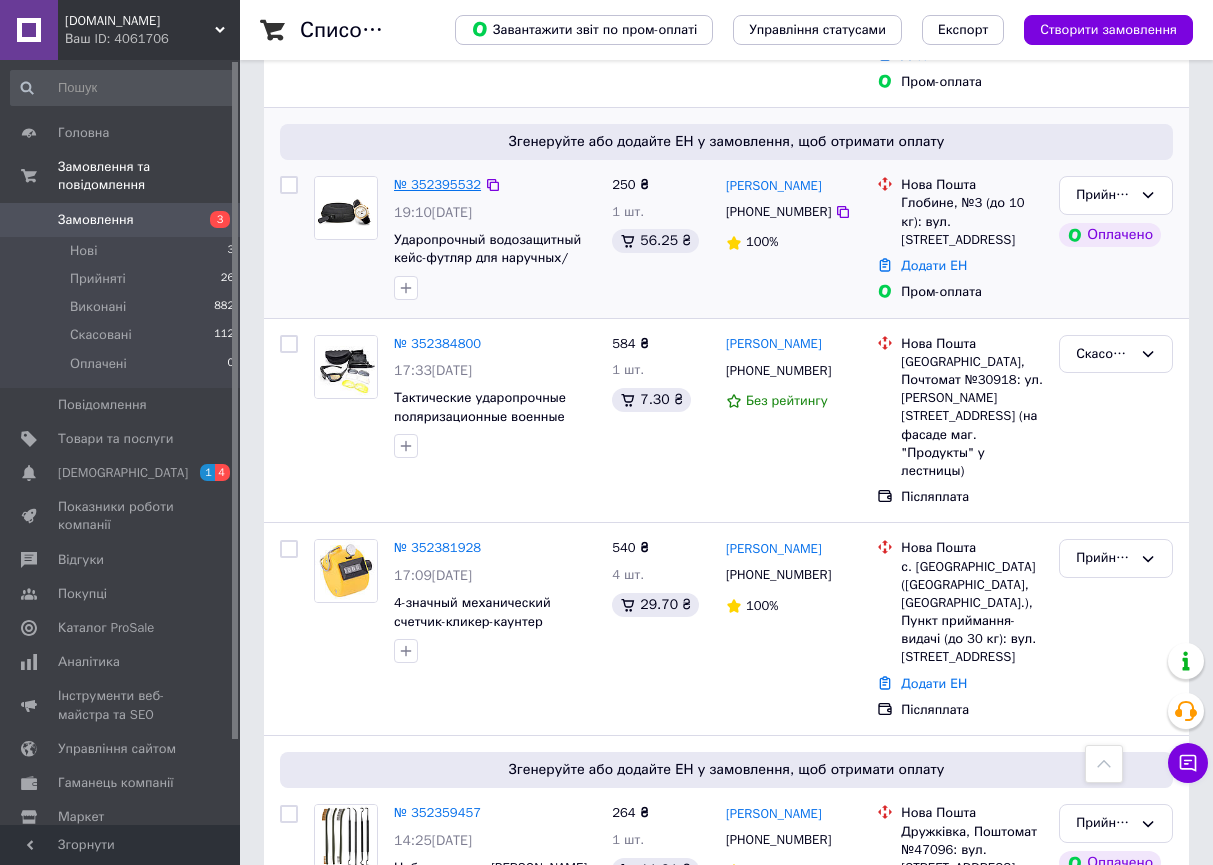 click on "№ 352395532" at bounding box center (437, 184) 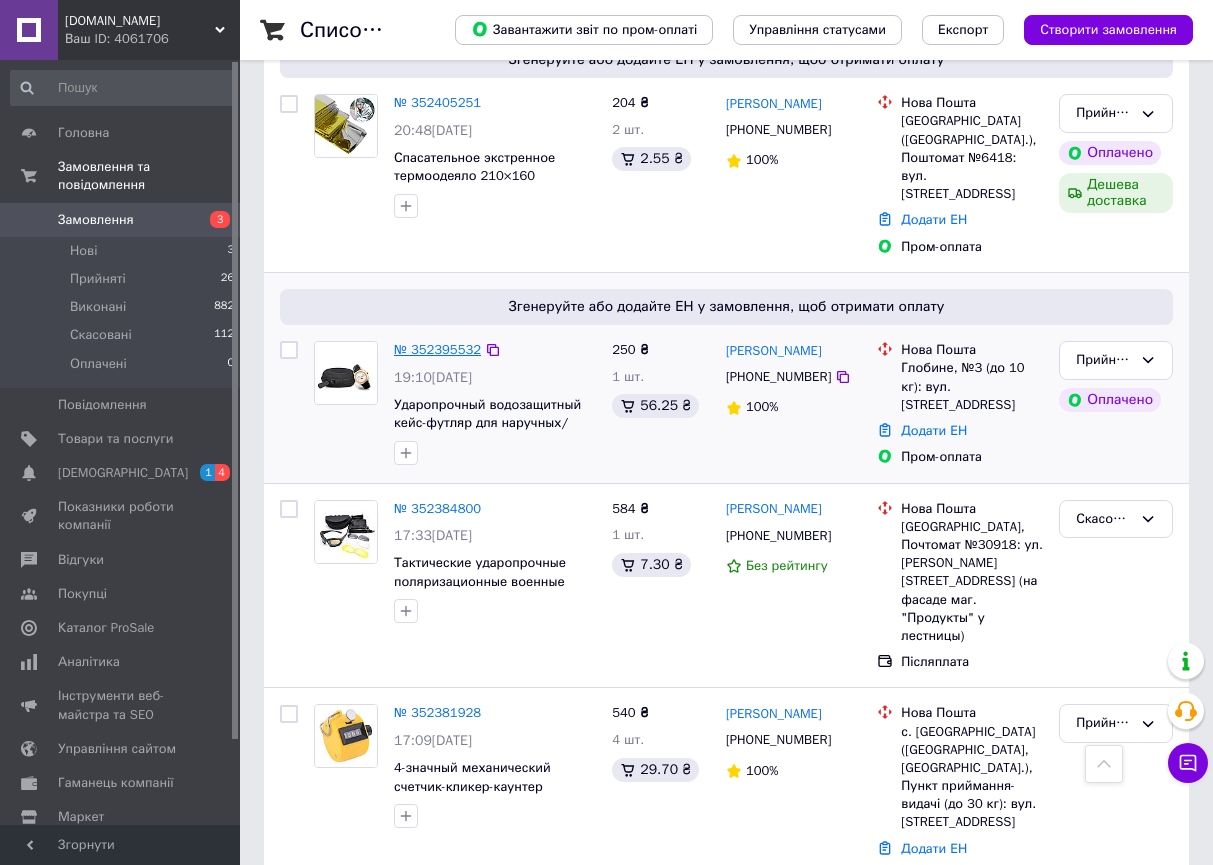 scroll, scrollTop: 2264, scrollLeft: 0, axis: vertical 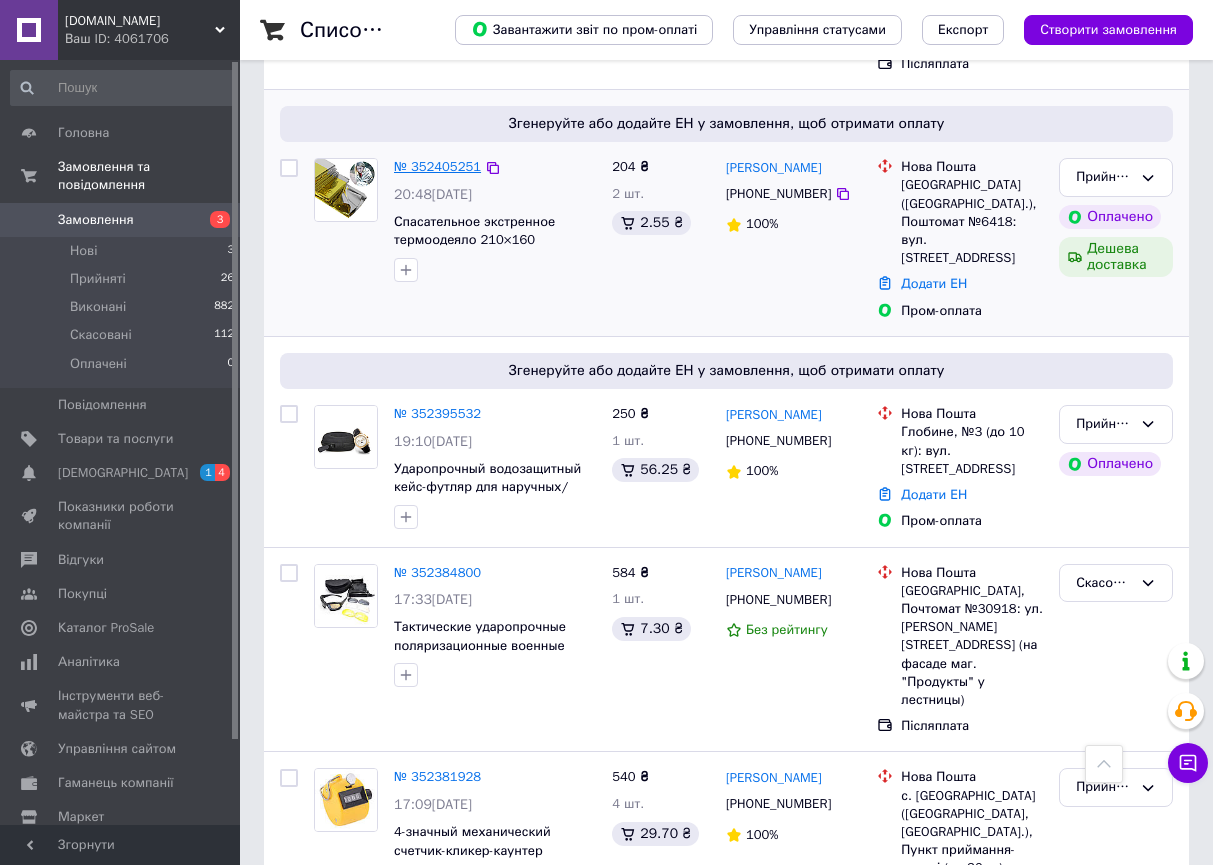 click on "№ 352405251" at bounding box center (437, 166) 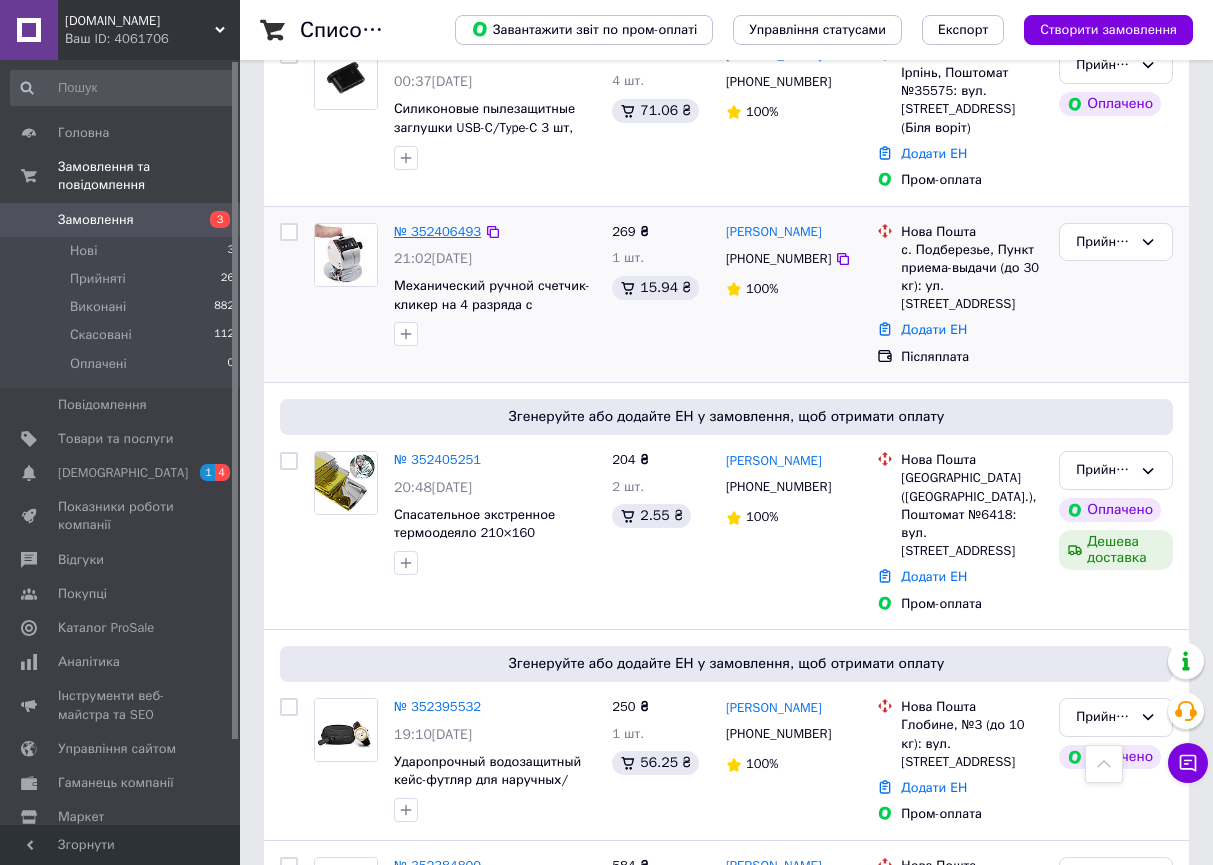 click on "№ 352406493" at bounding box center [437, 231] 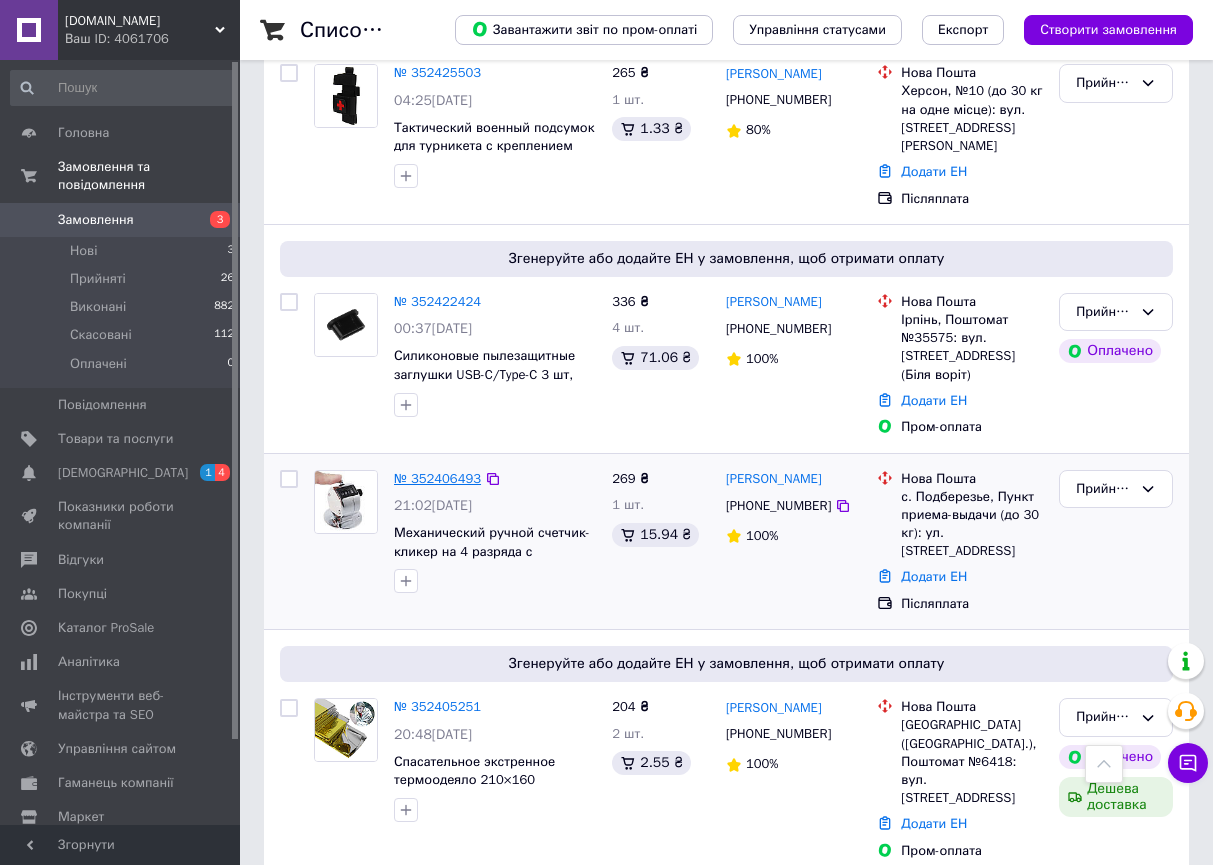 scroll, scrollTop: 1707, scrollLeft: 0, axis: vertical 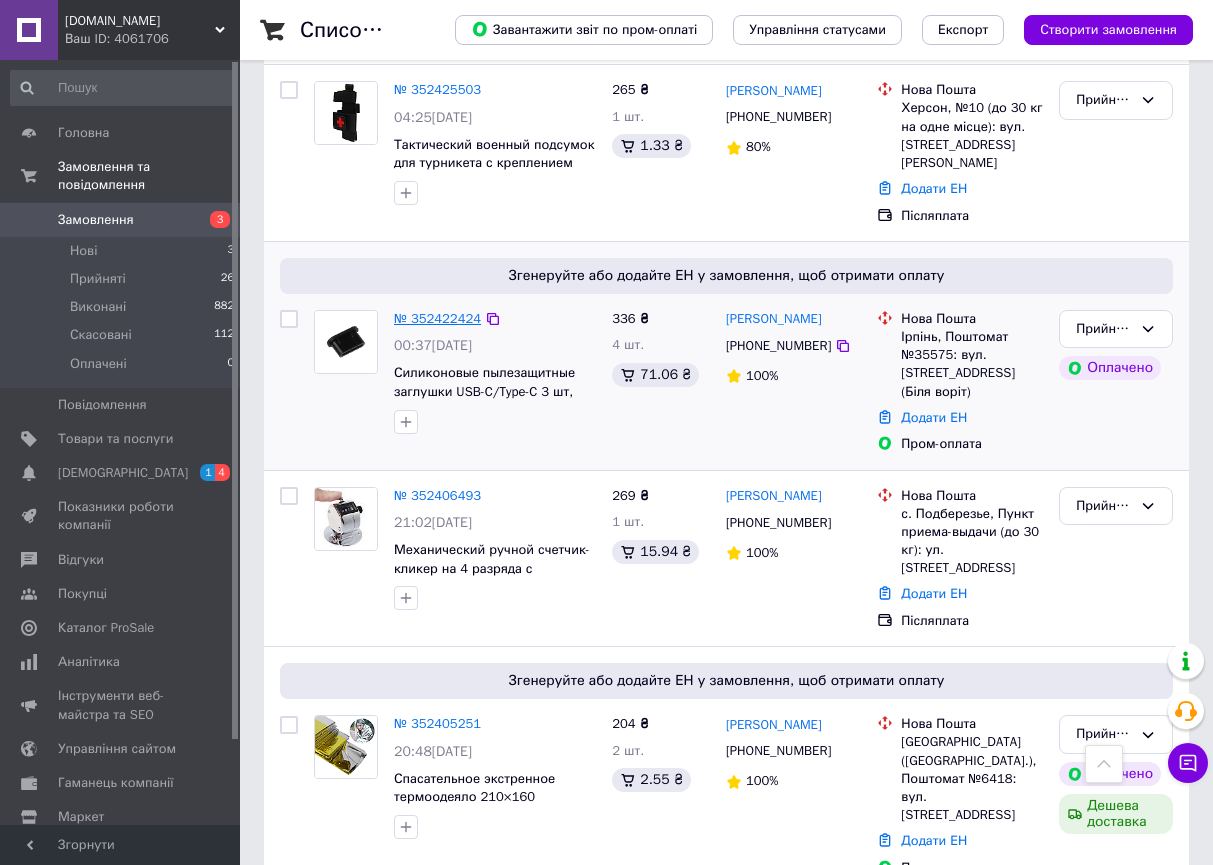 click on "№ 352422424" at bounding box center (437, 318) 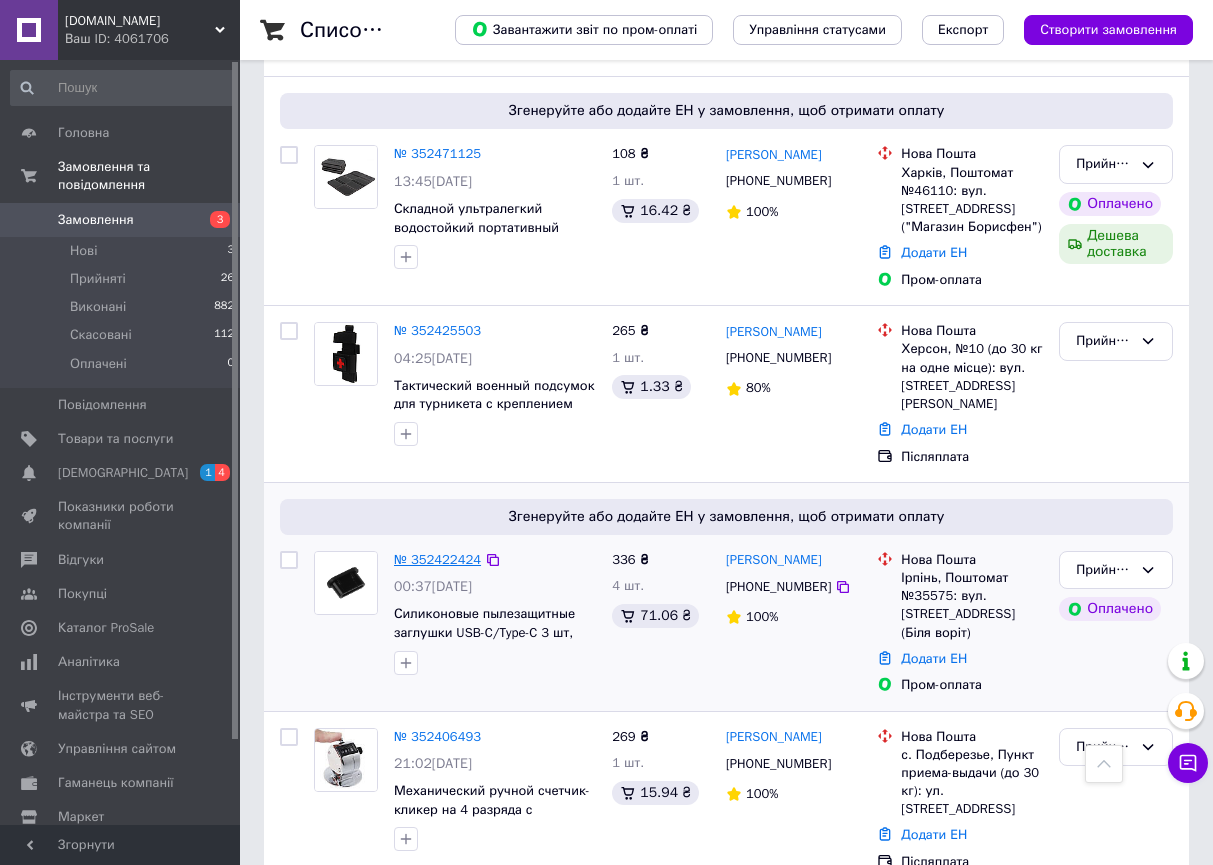 scroll, scrollTop: 1448, scrollLeft: 0, axis: vertical 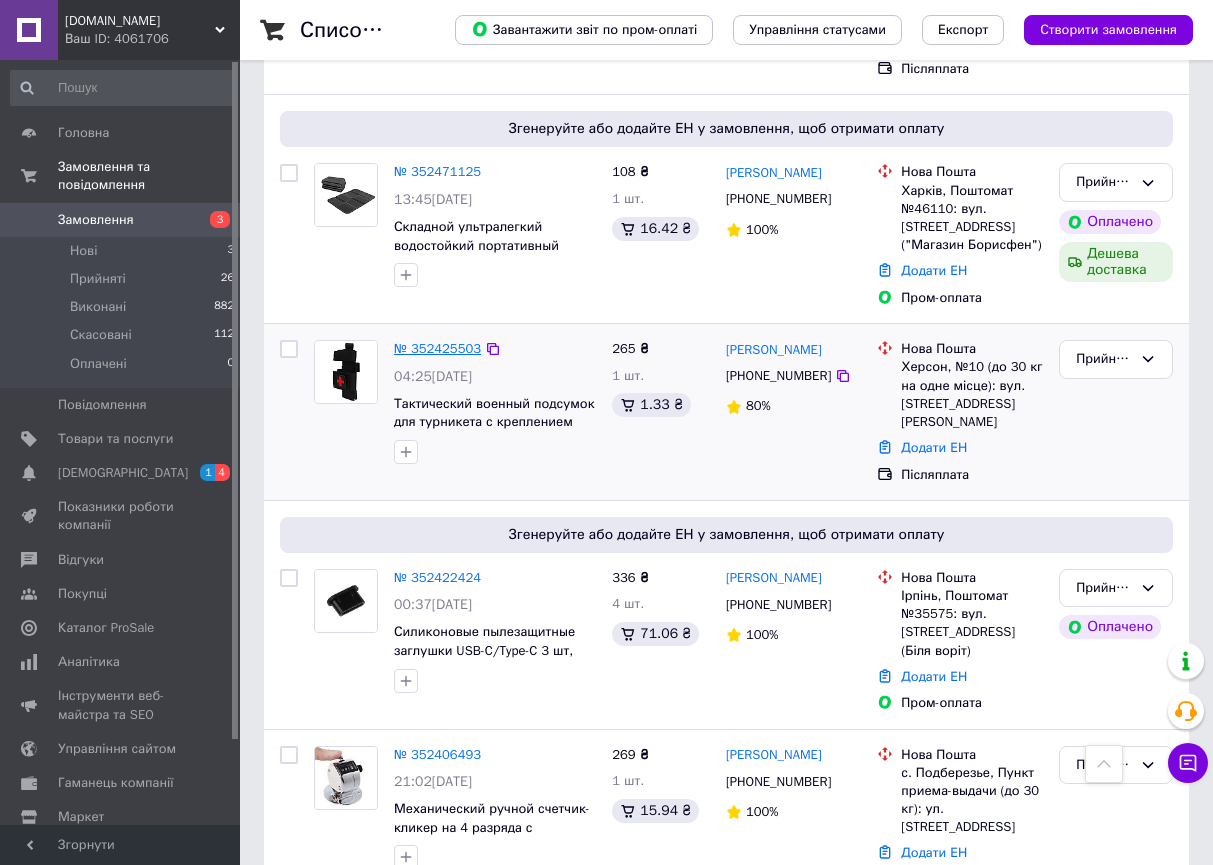 click on "№ 352425503" at bounding box center [437, 348] 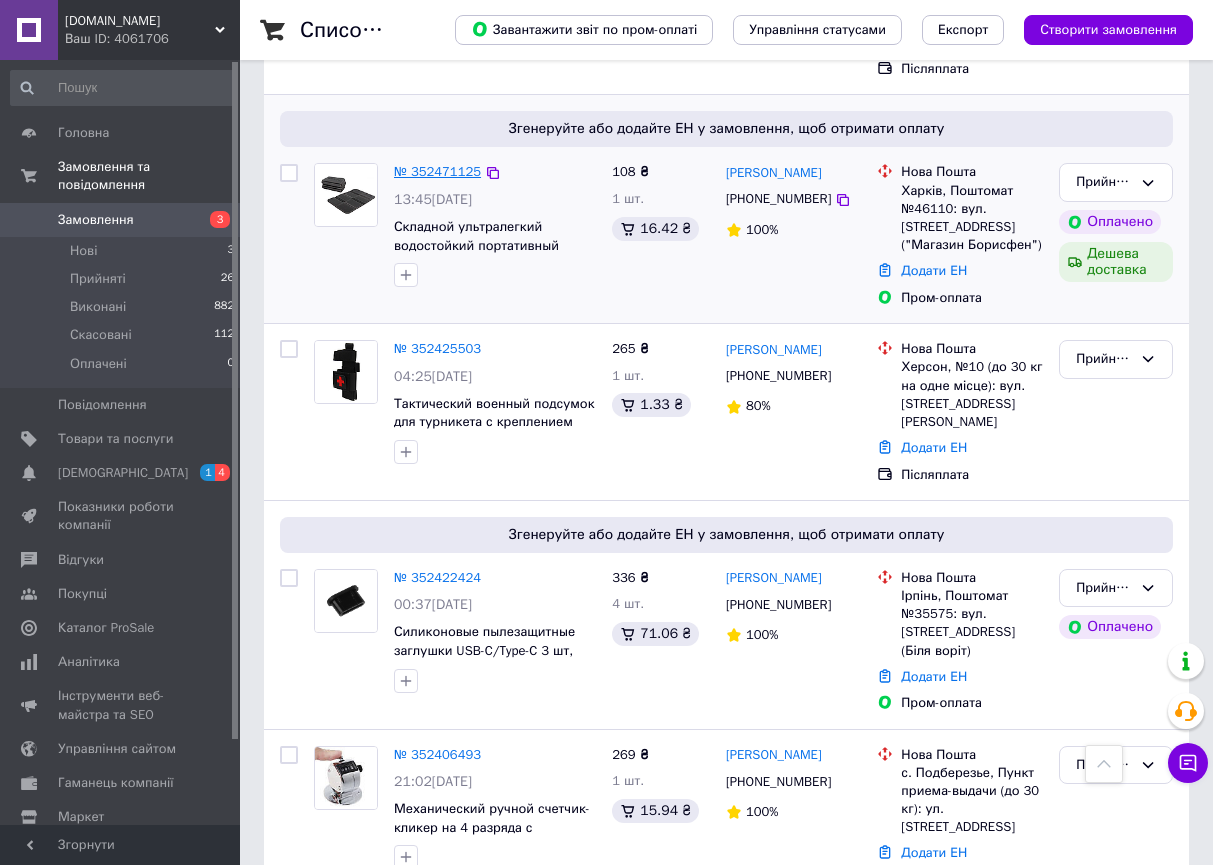 click on "№ 352471125" at bounding box center [437, 171] 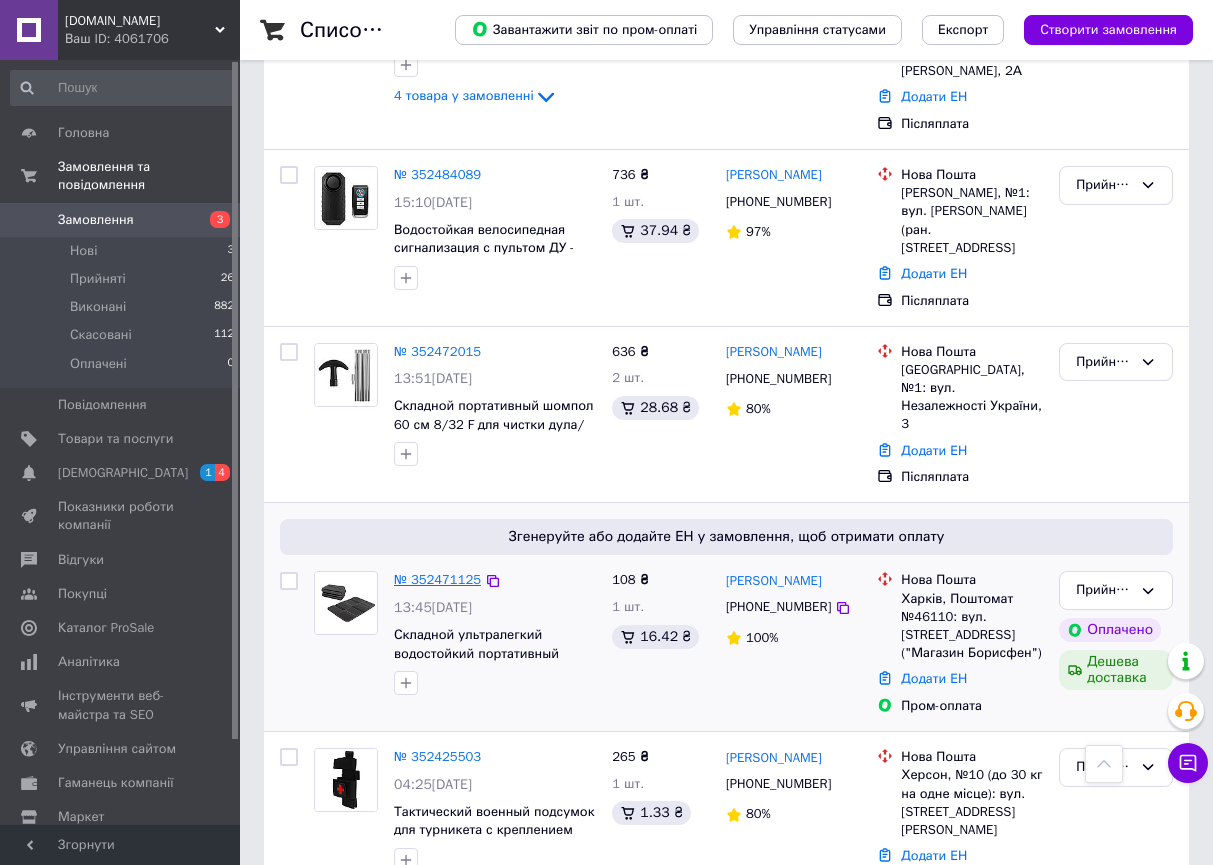 scroll, scrollTop: 1027, scrollLeft: 0, axis: vertical 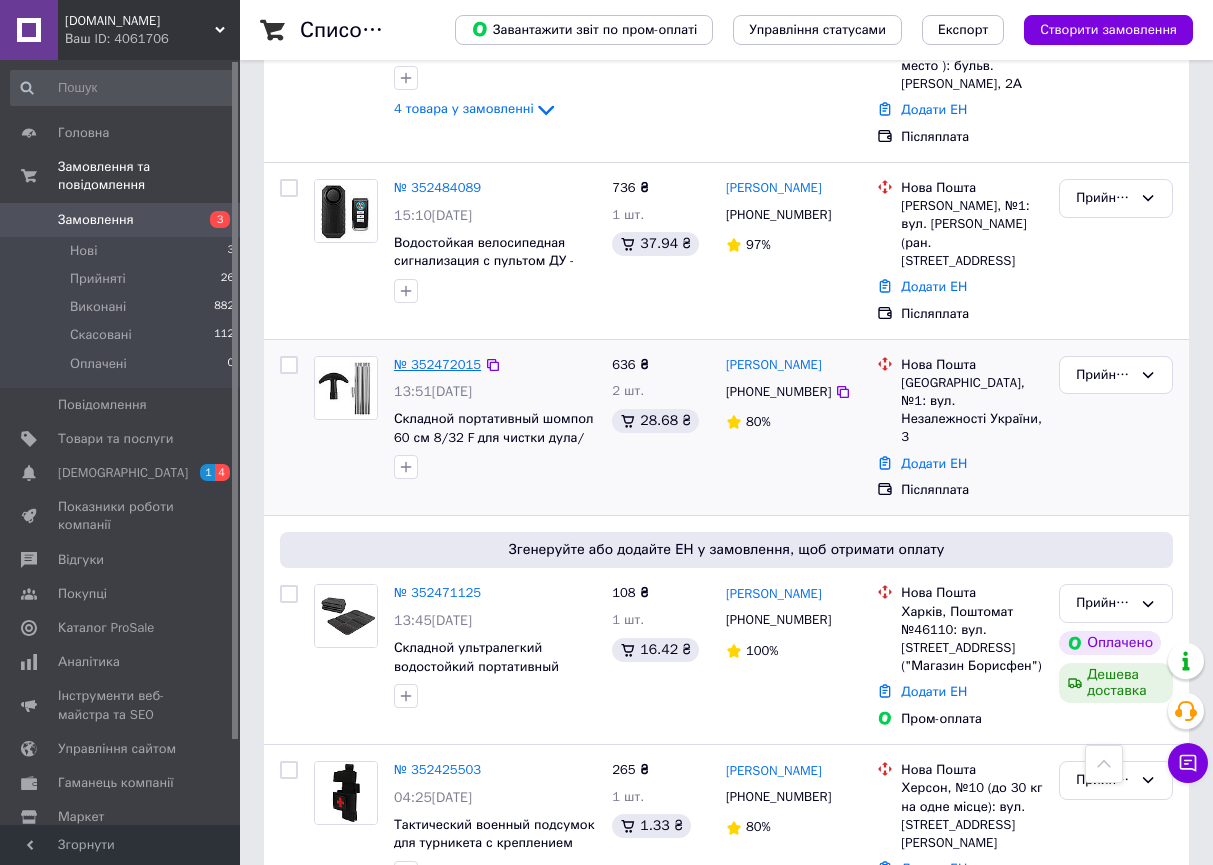 click on "№ 352472015" at bounding box center (437, 364) 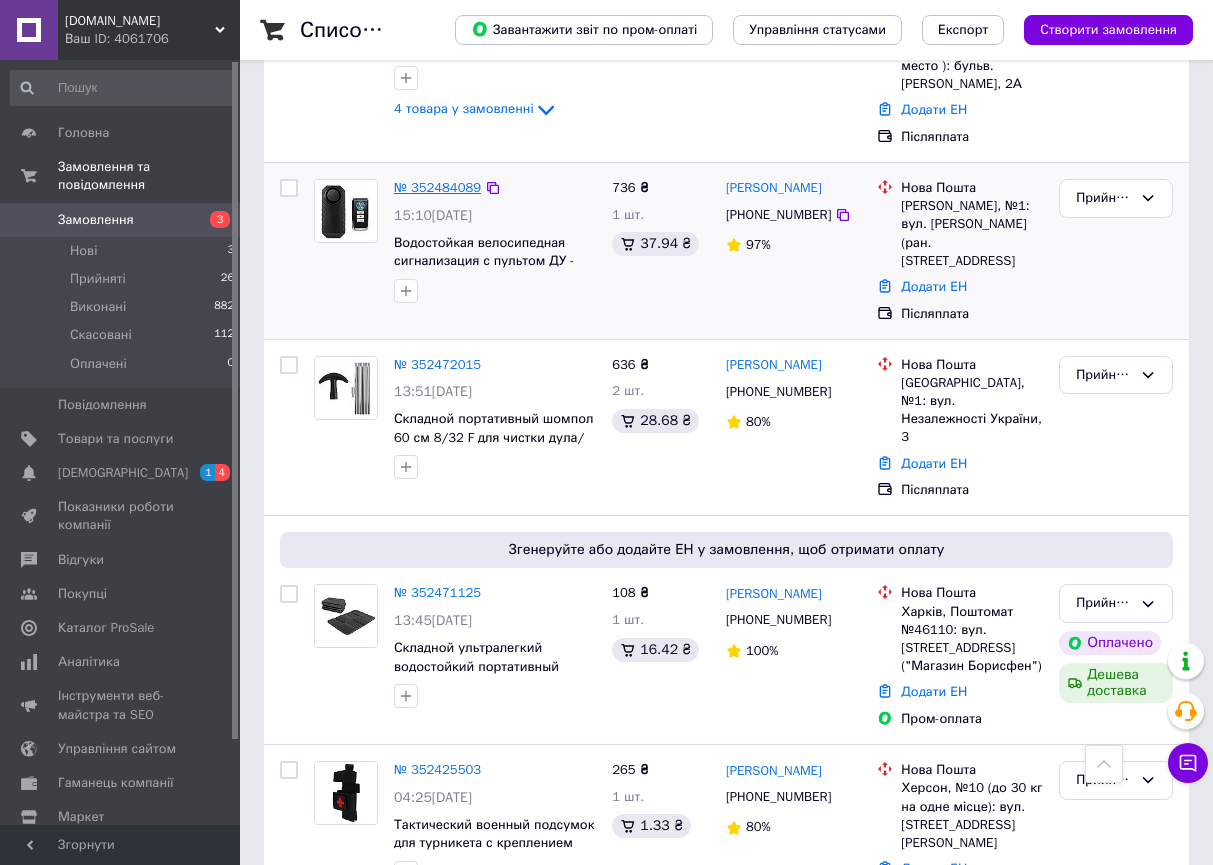 click on "№ 352484089" at bounding box center (437, 187) 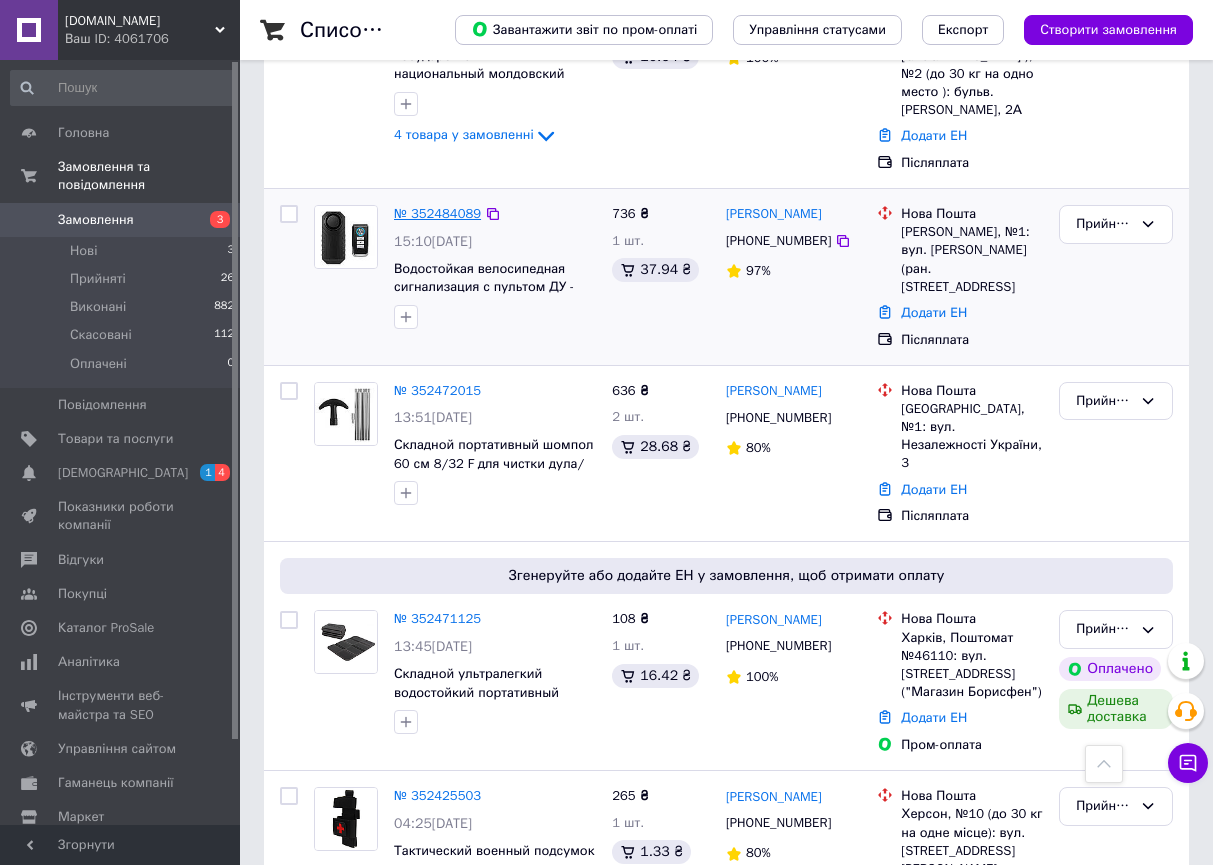 scroll, scrollTop: 795, scrollLeft: 0, axis: vertical 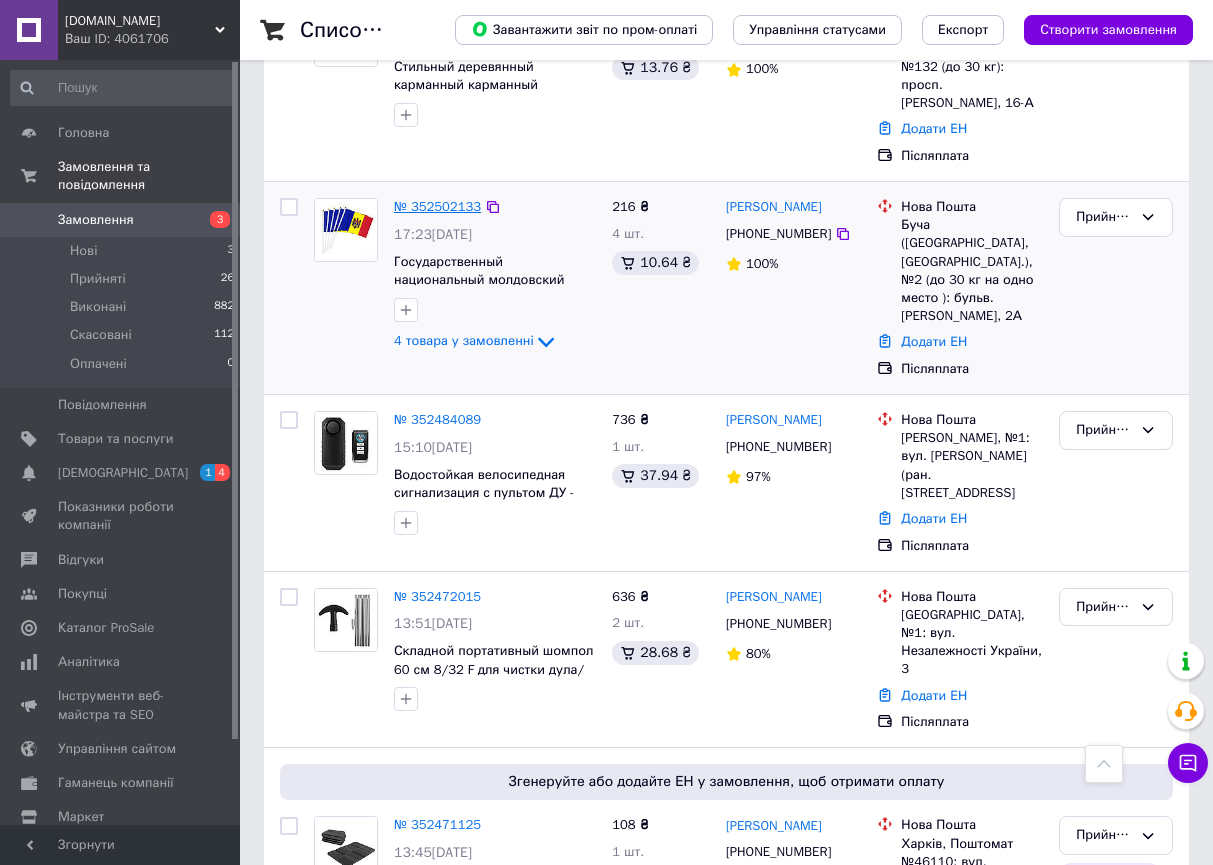 click on "№ 352502133" at bounding box center (437, 206) 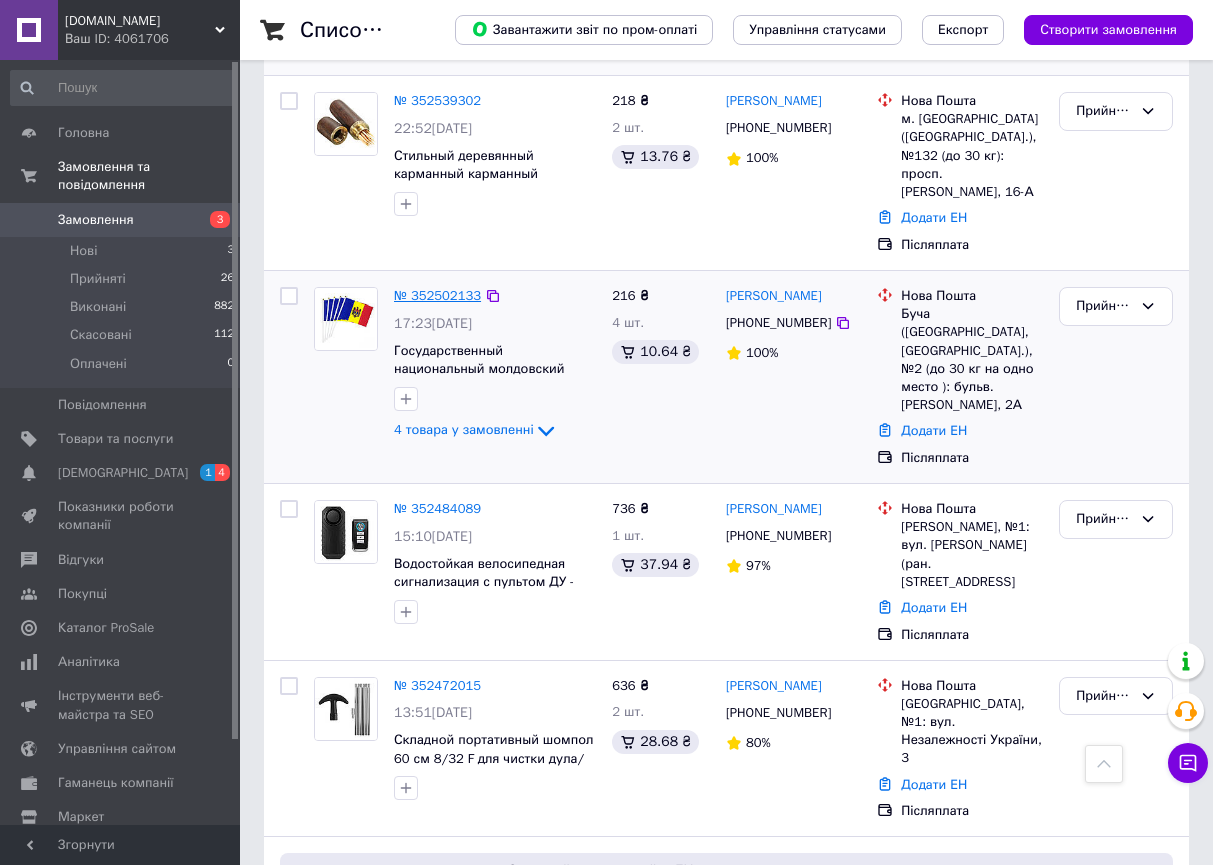 scroll, scrollTop: 625, scrollLeft: 0, axis: vertical 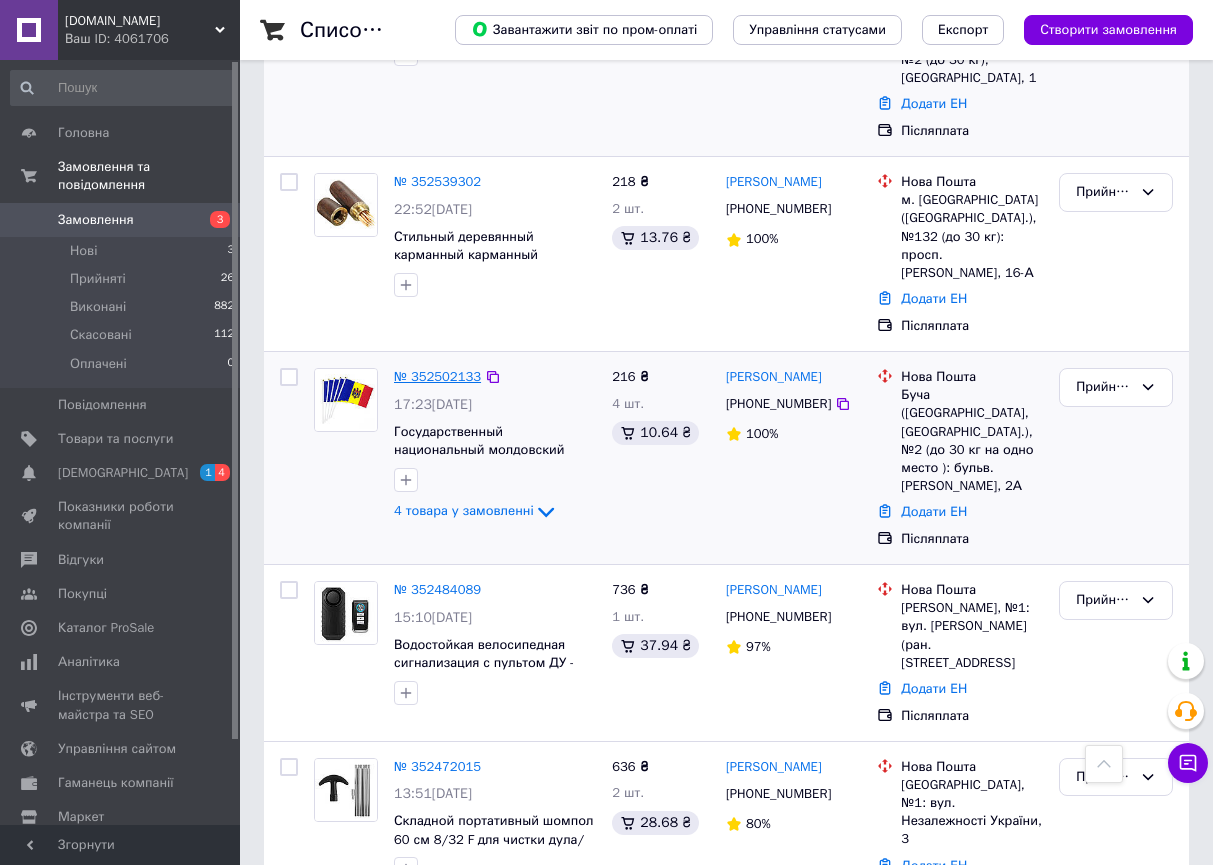 click on "№ 352539302" at bounding box center (437, 181) 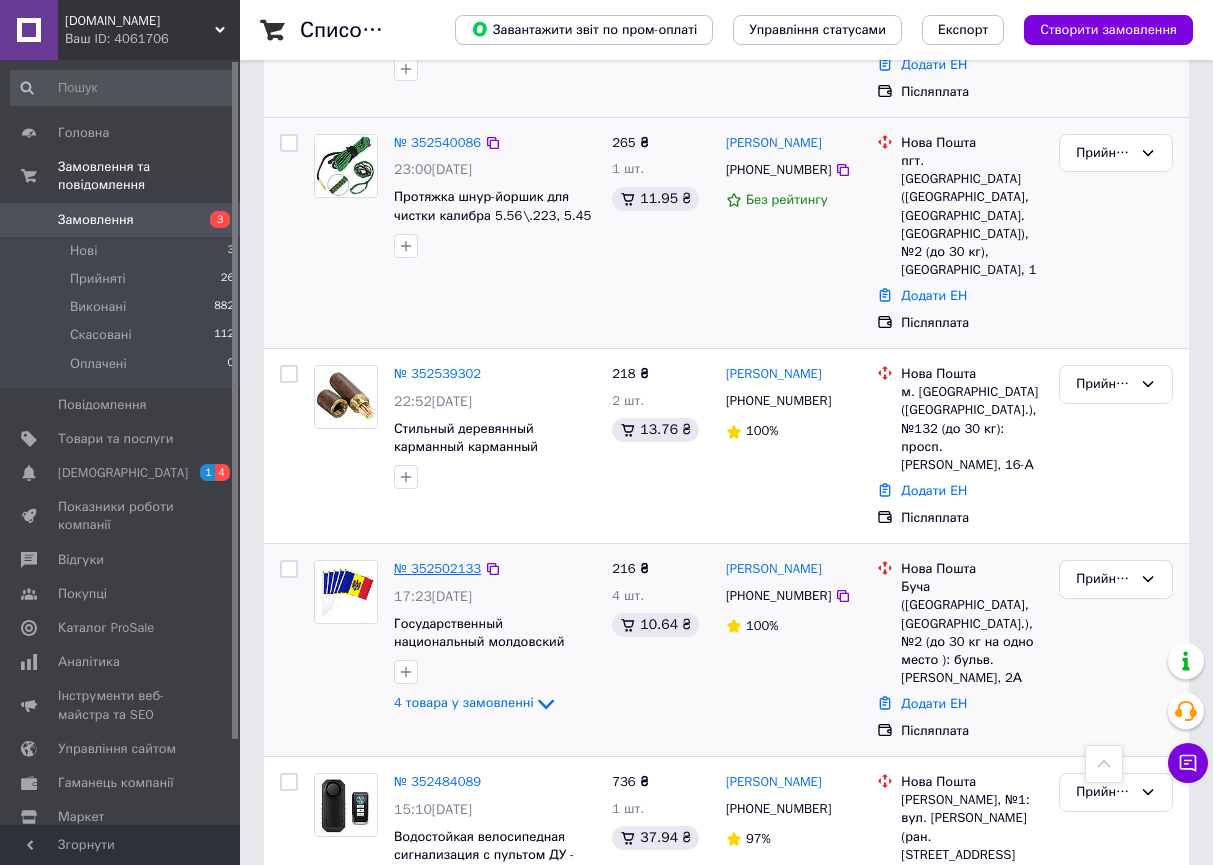 scroll, scrollTop: 432, scrollLeft: 0, axis: vertical 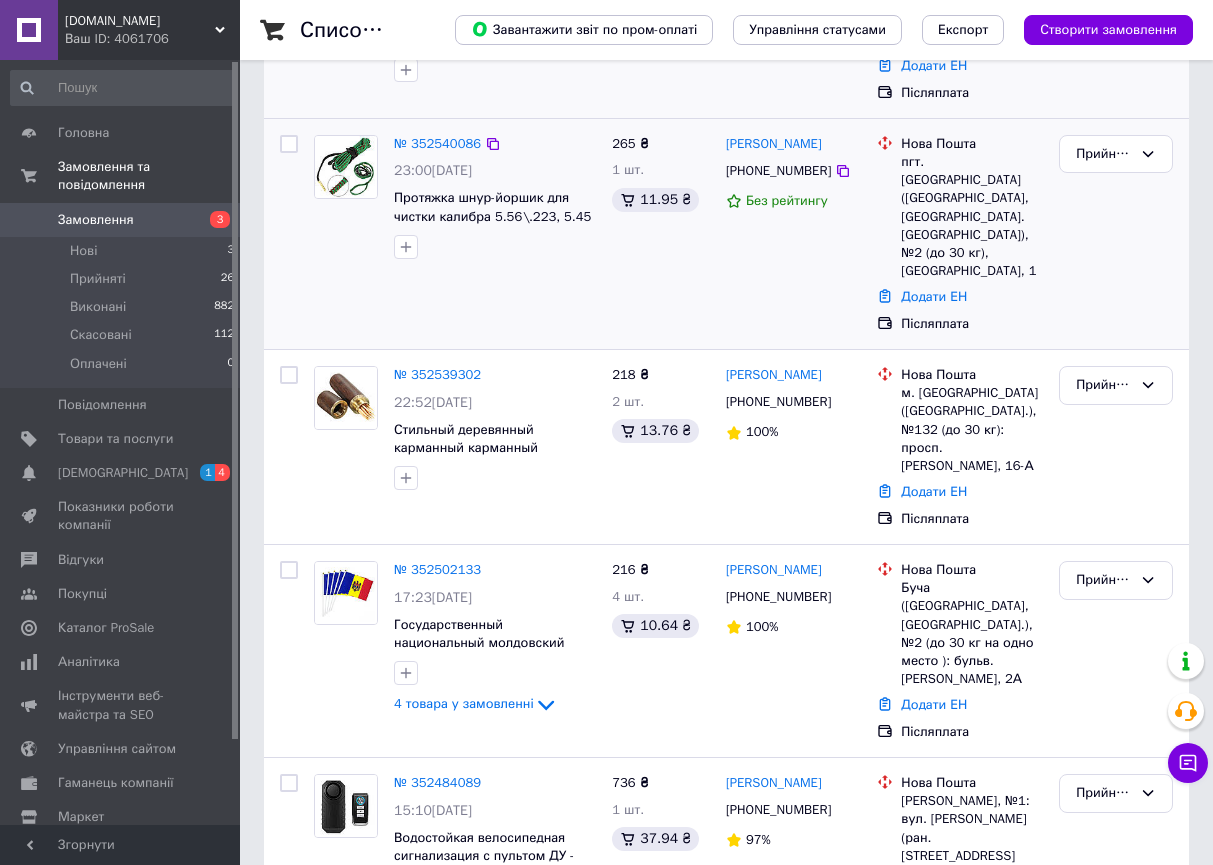 click on "№ 352540086" at bounding box center (437, 144) 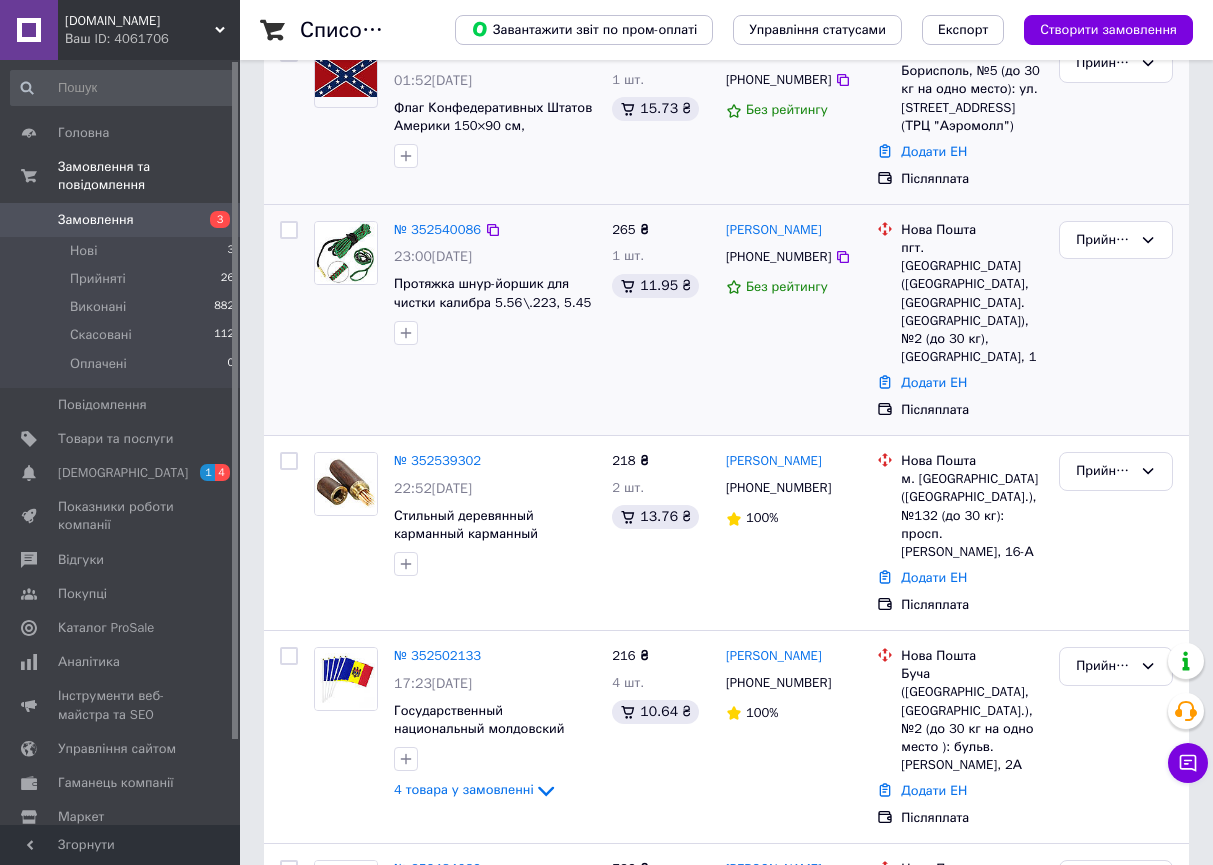 scroll, scrollTop: 342, scrollLeft: 0, axis: vertical 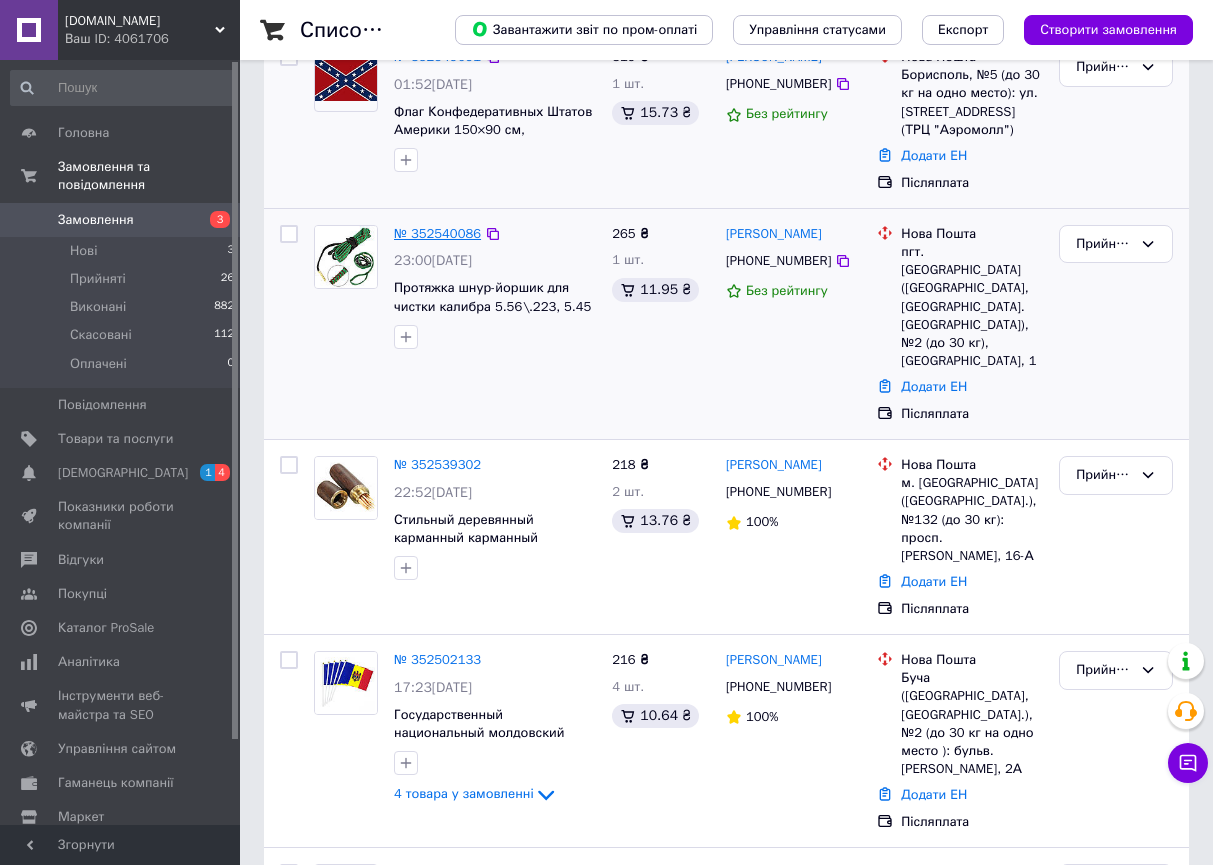 click on "№ 352540086" at bounding box center (437, 233) 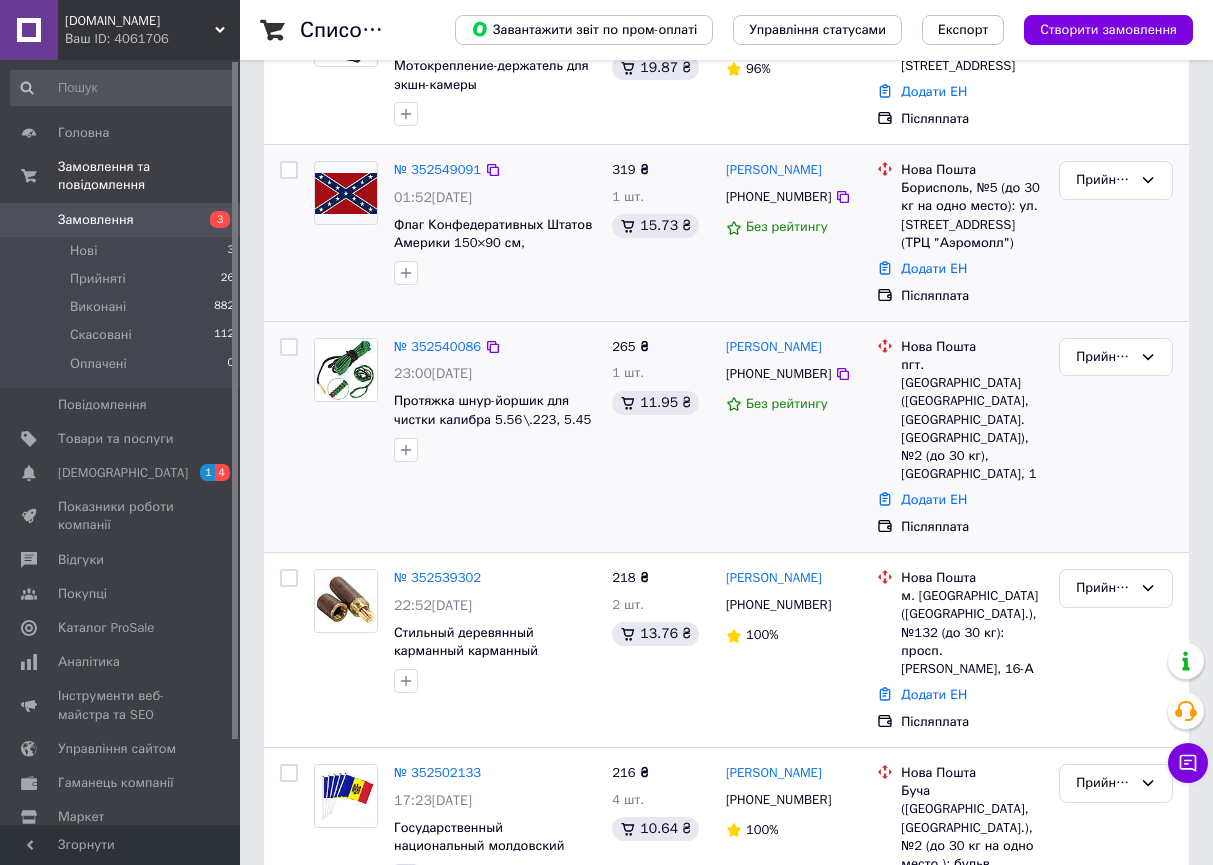 scroll, scrollTop: 184, scrollLeft: 0, axis: vertical 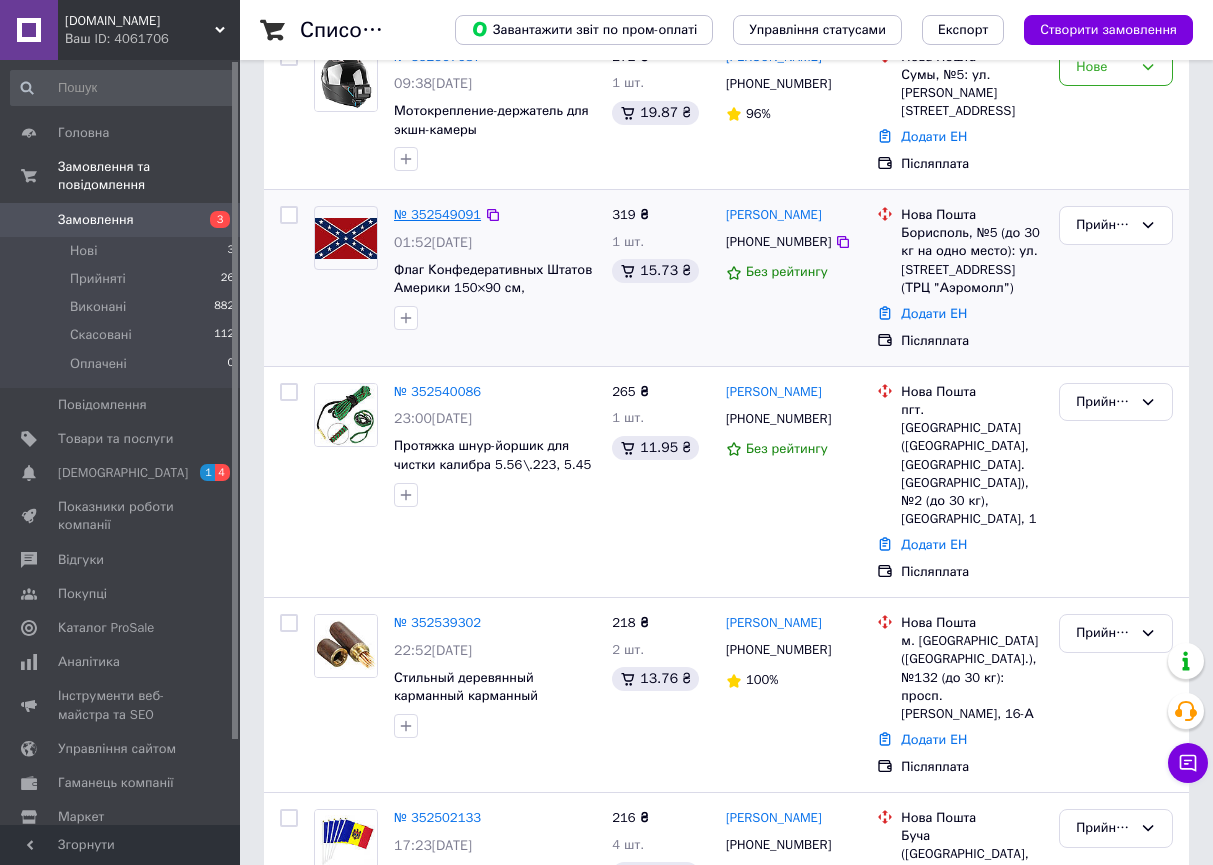 click on "№ 352549091" at bounding box center [437, 214] 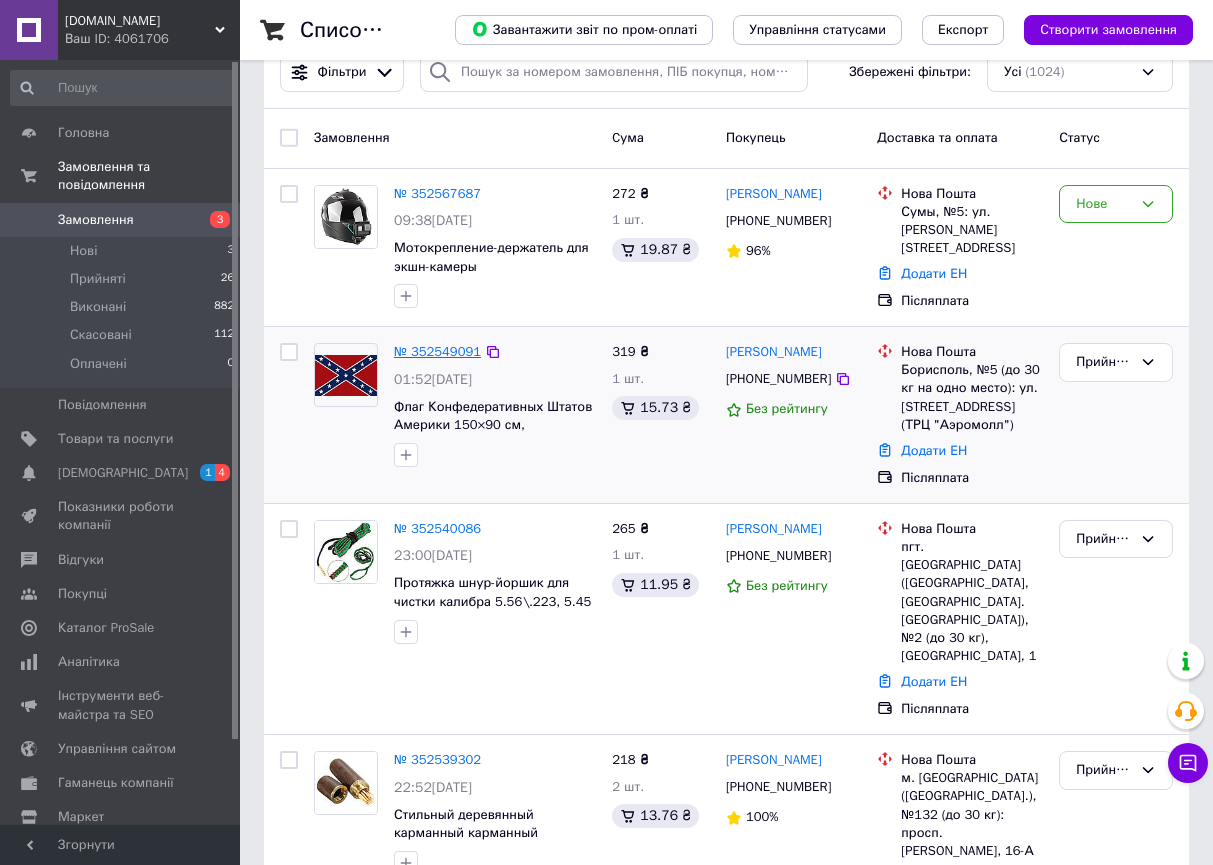 scroll, scrollTop: 24, scrollLeft: 0, axis: vertical 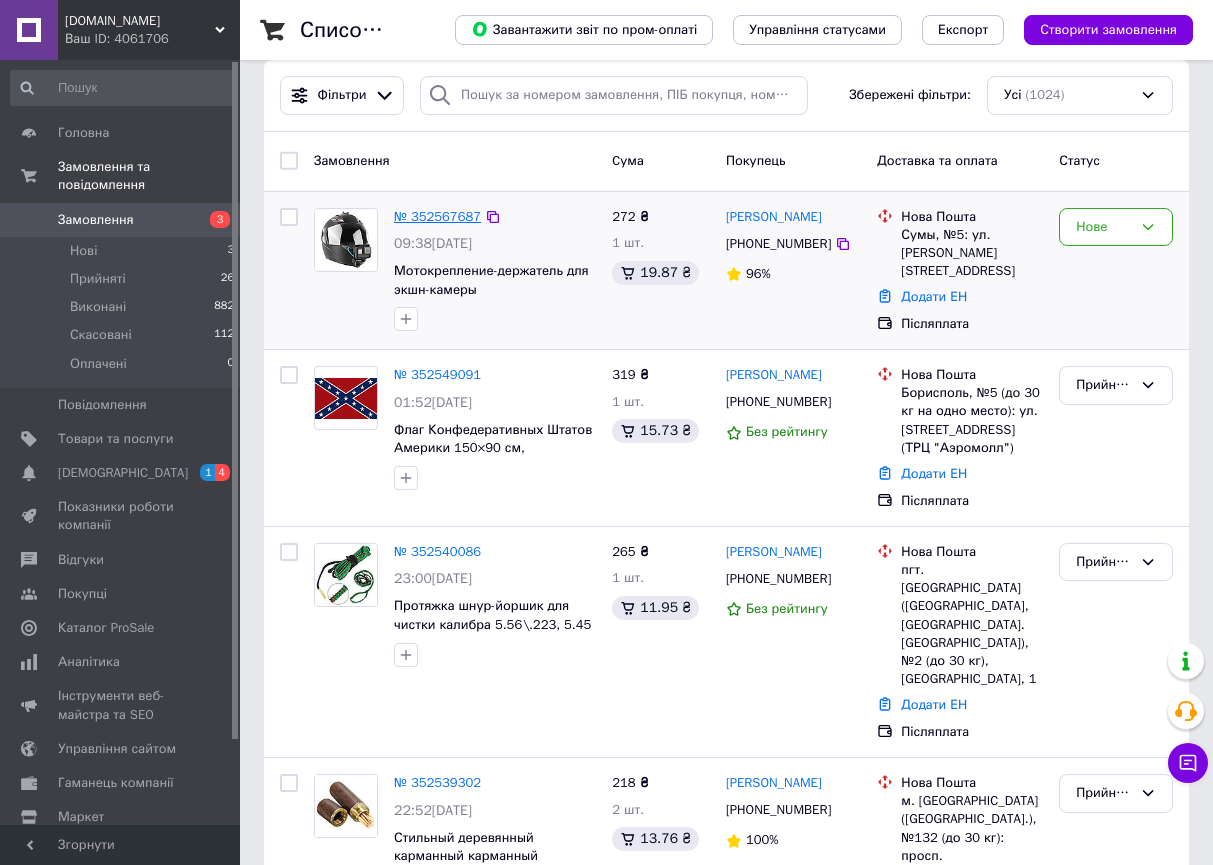 click on "№ 352567687" at bounding box center (437, 216) 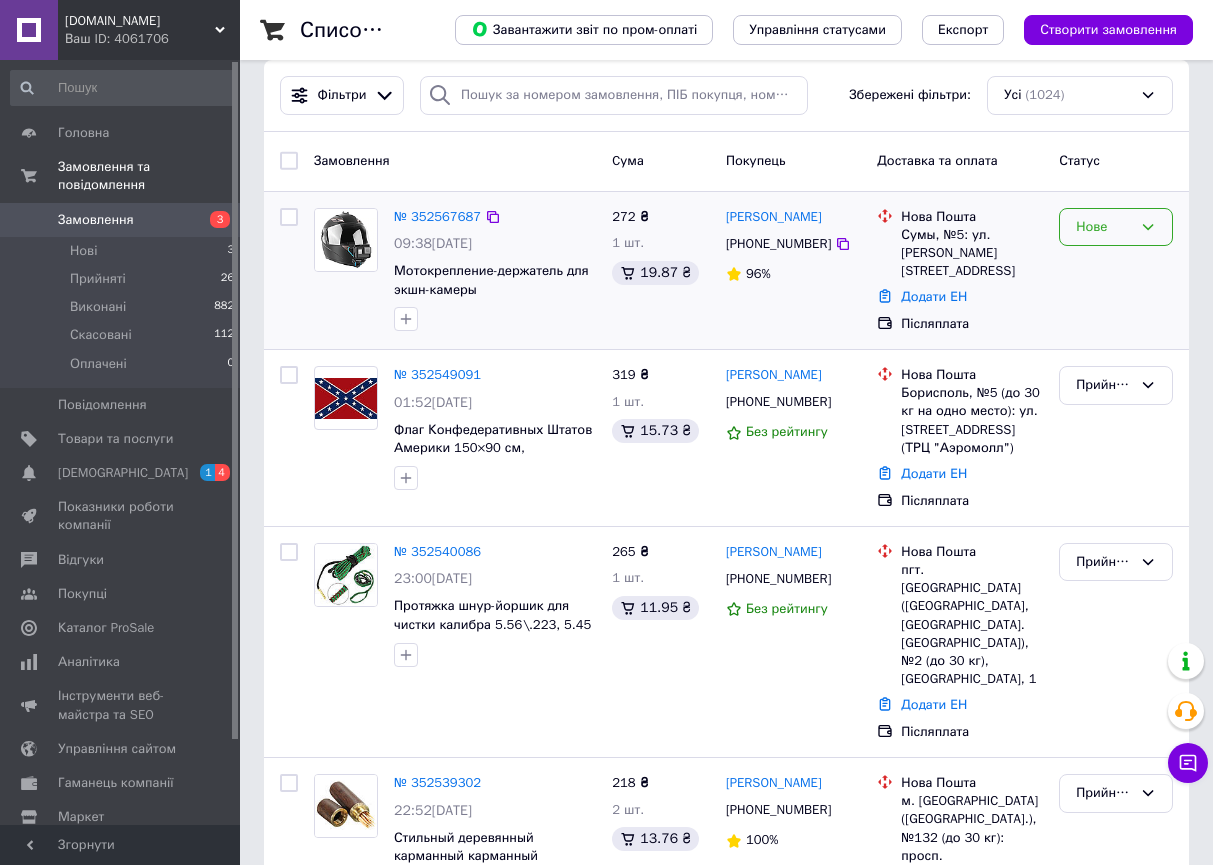 click on "Нове" at bounding box center [1116, 227] 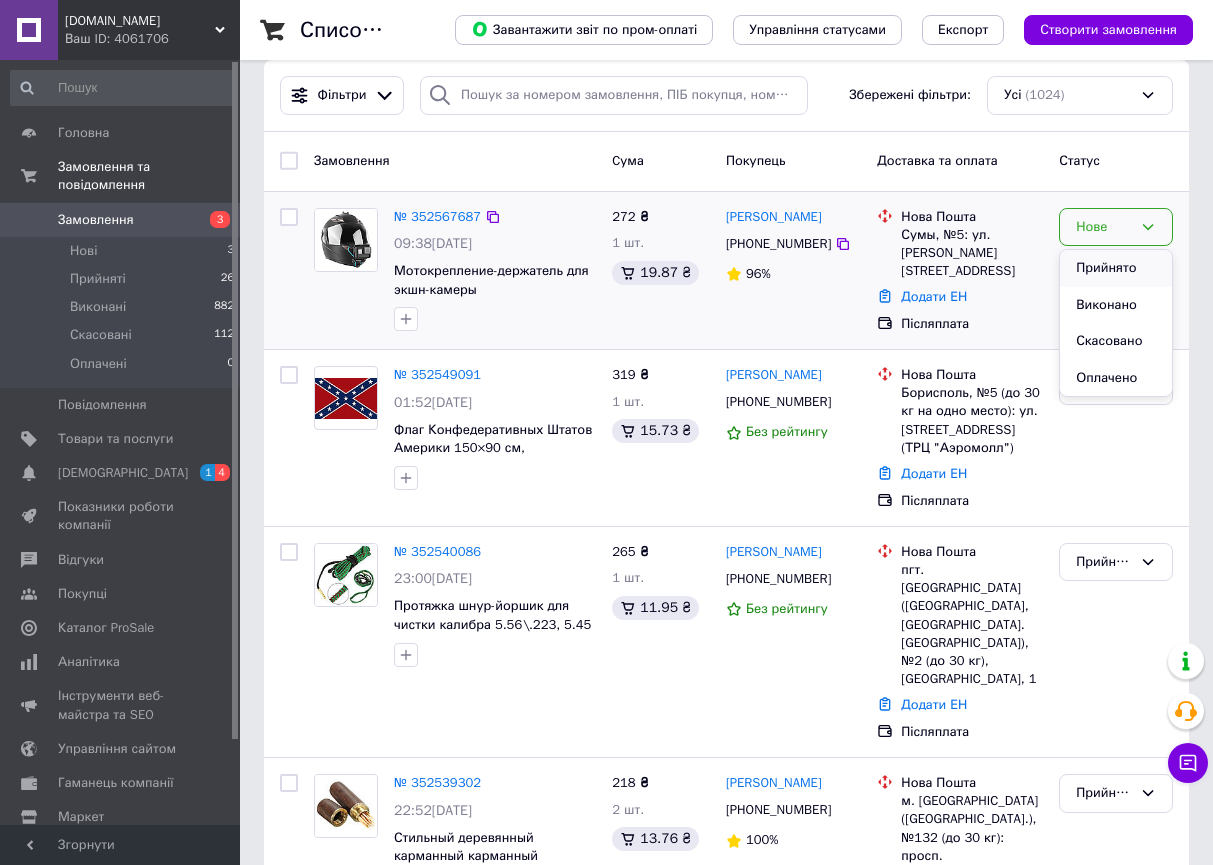 click on "Прийнято" at bounding box center (1116, 268) 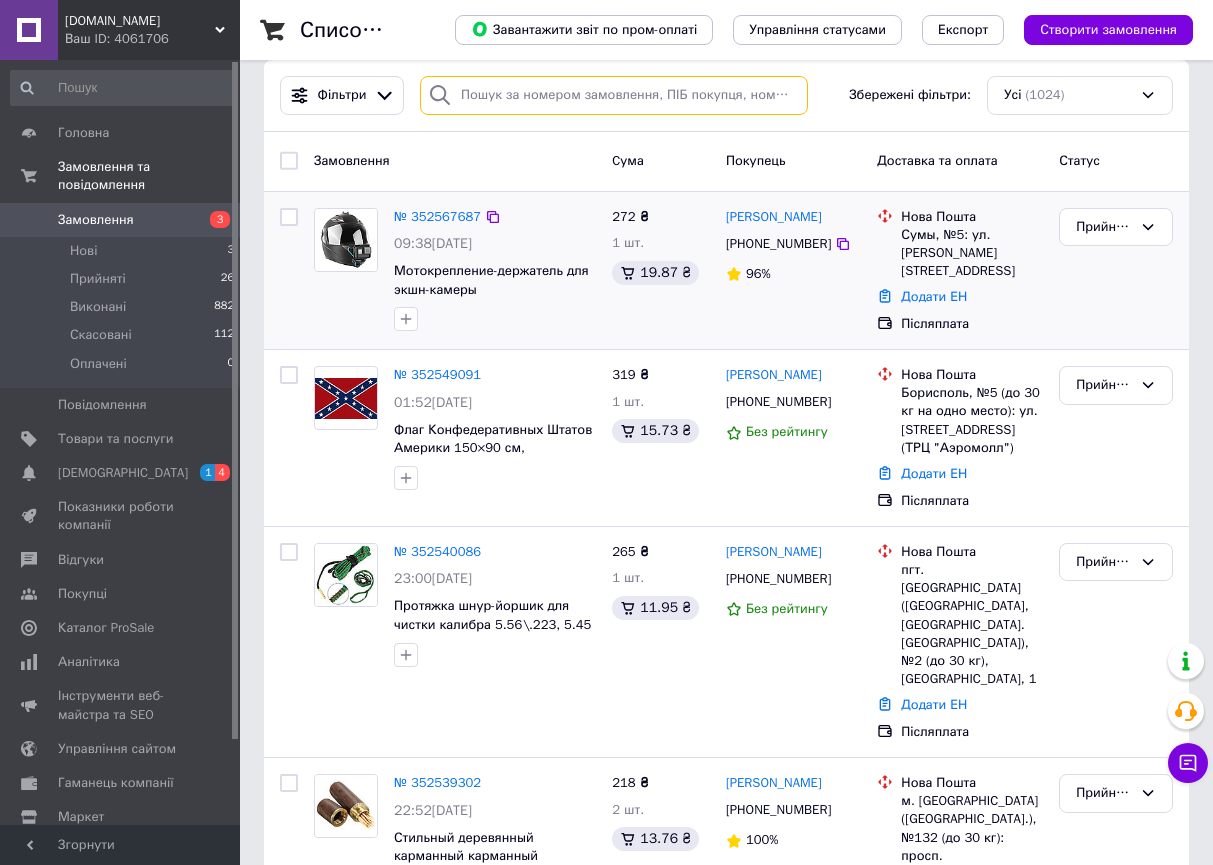 click at bounding box center [614, 95] 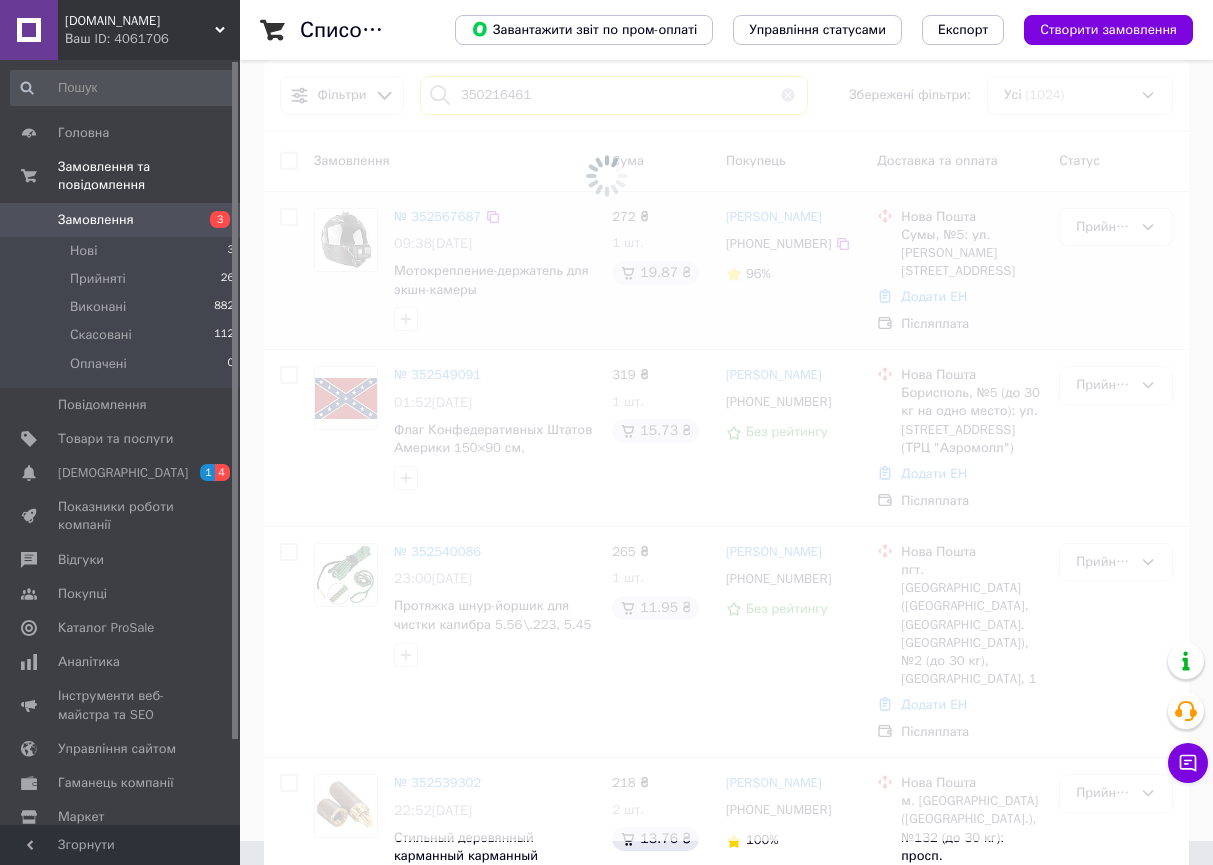 type on "350216461" 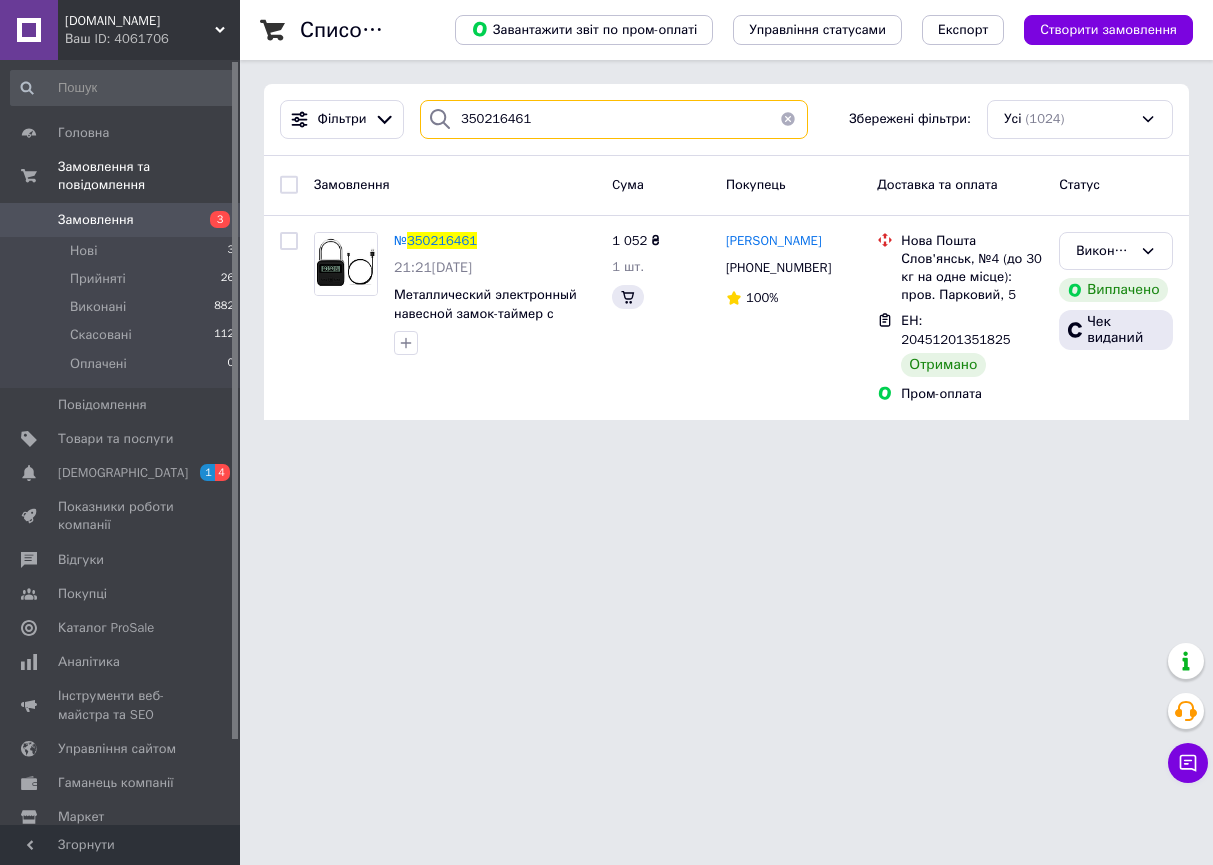 scroll, scrollTop: 0, scrollLeft: 0, axis: both 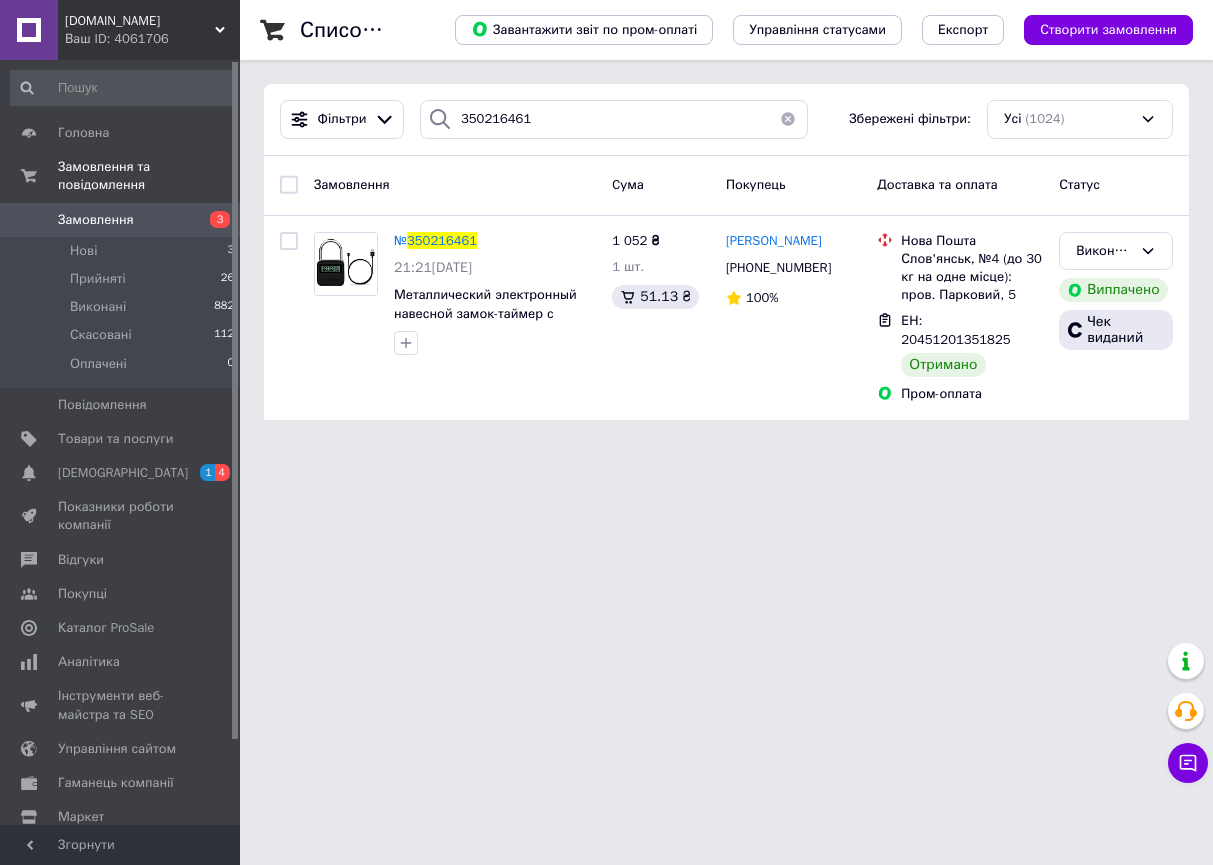 click at bounding box center (788, 119) 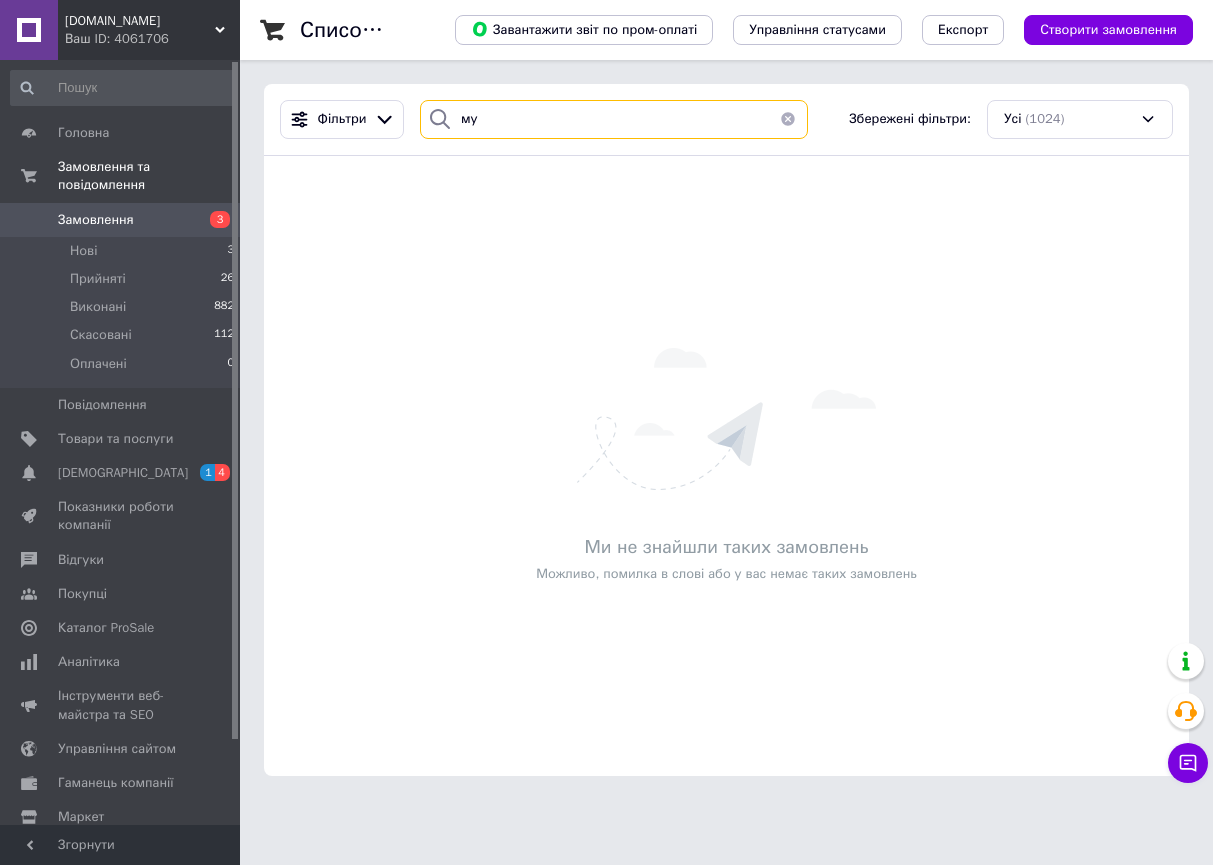 type on "м" 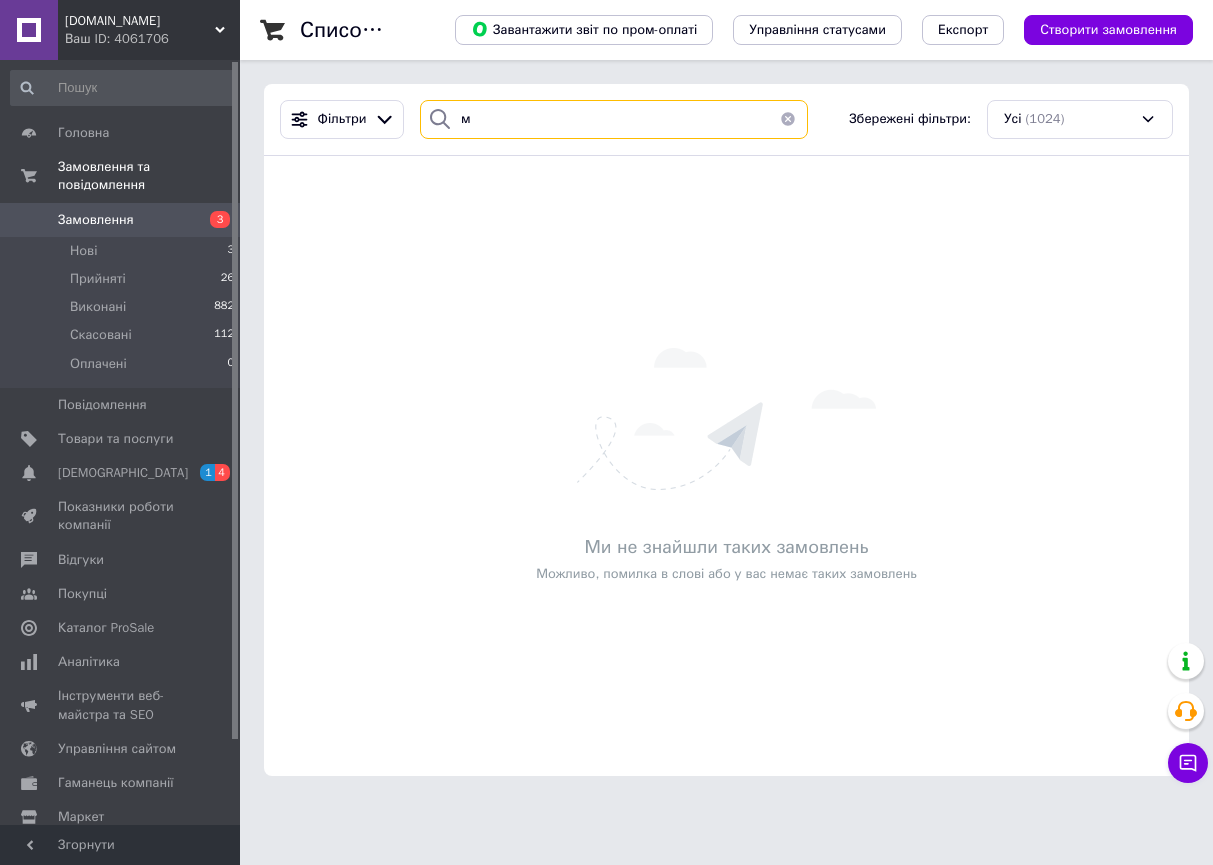 type 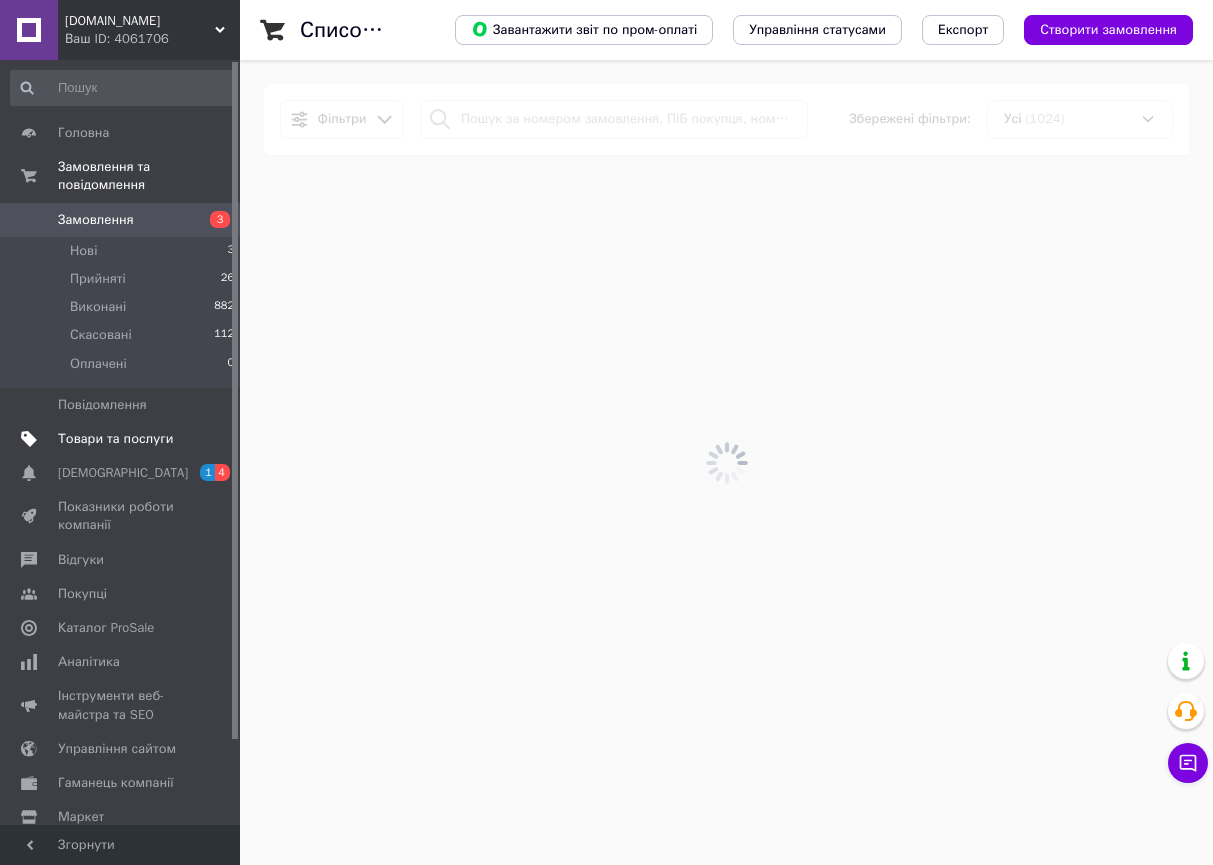 click on "Товари та послуги" at bounding box center [115, 439] 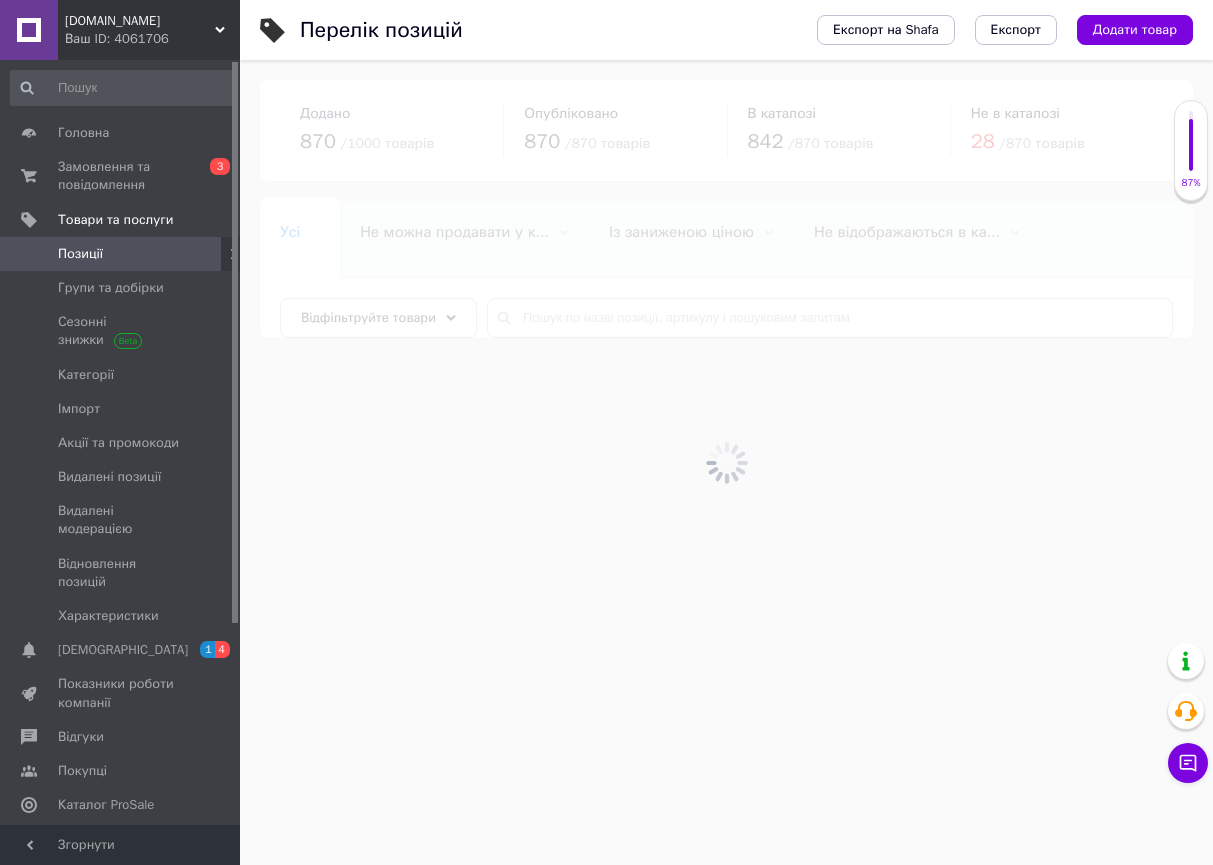click at bounding box center (726, 462) 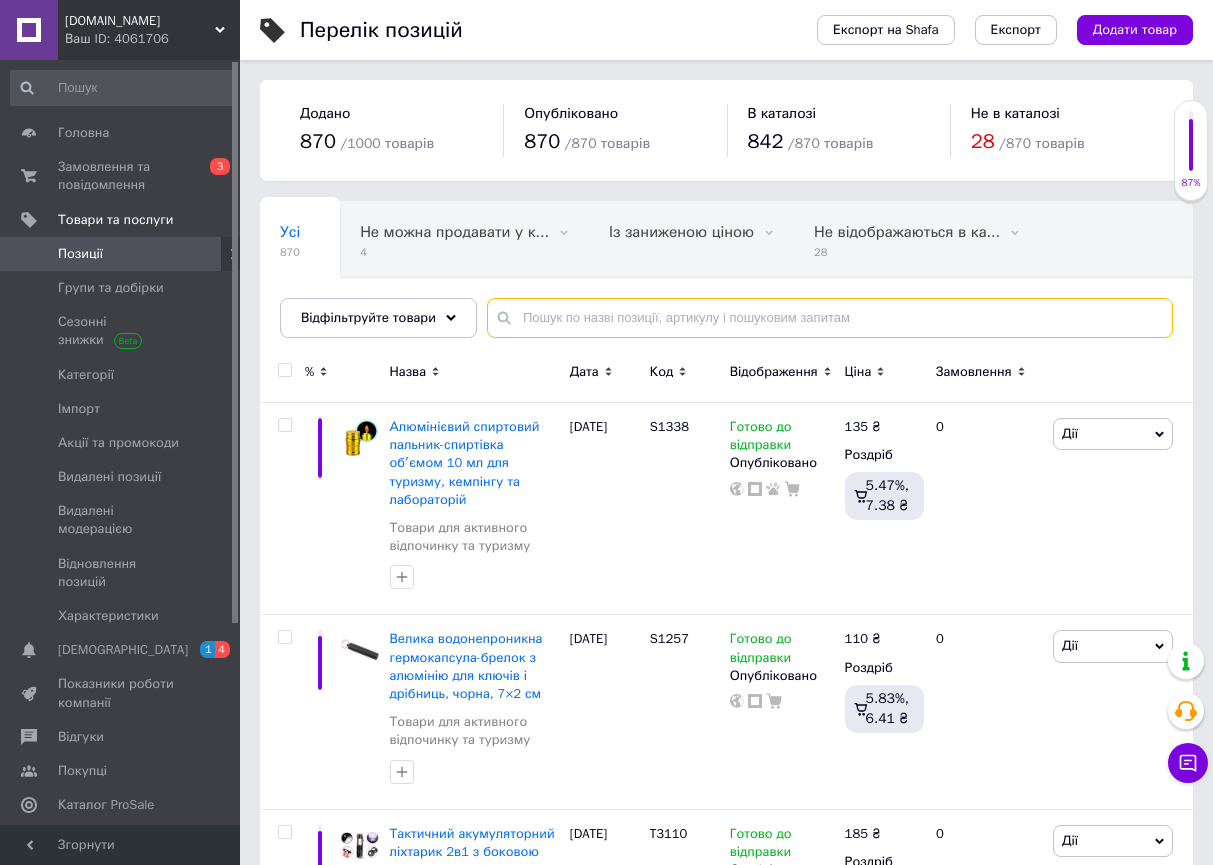 click at bounding box center (830, 318) 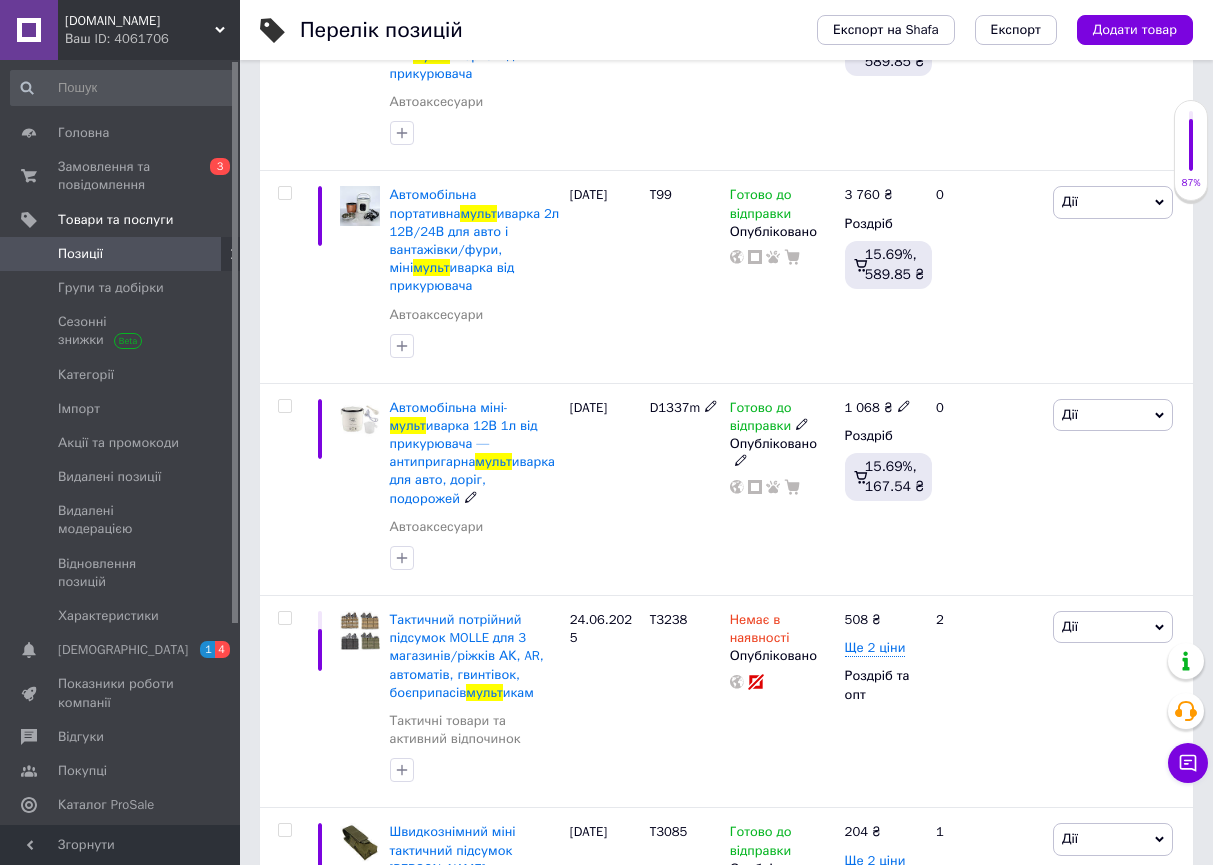 scroll, scrollTop: 450, scrollLeft: 0, axis: vertical 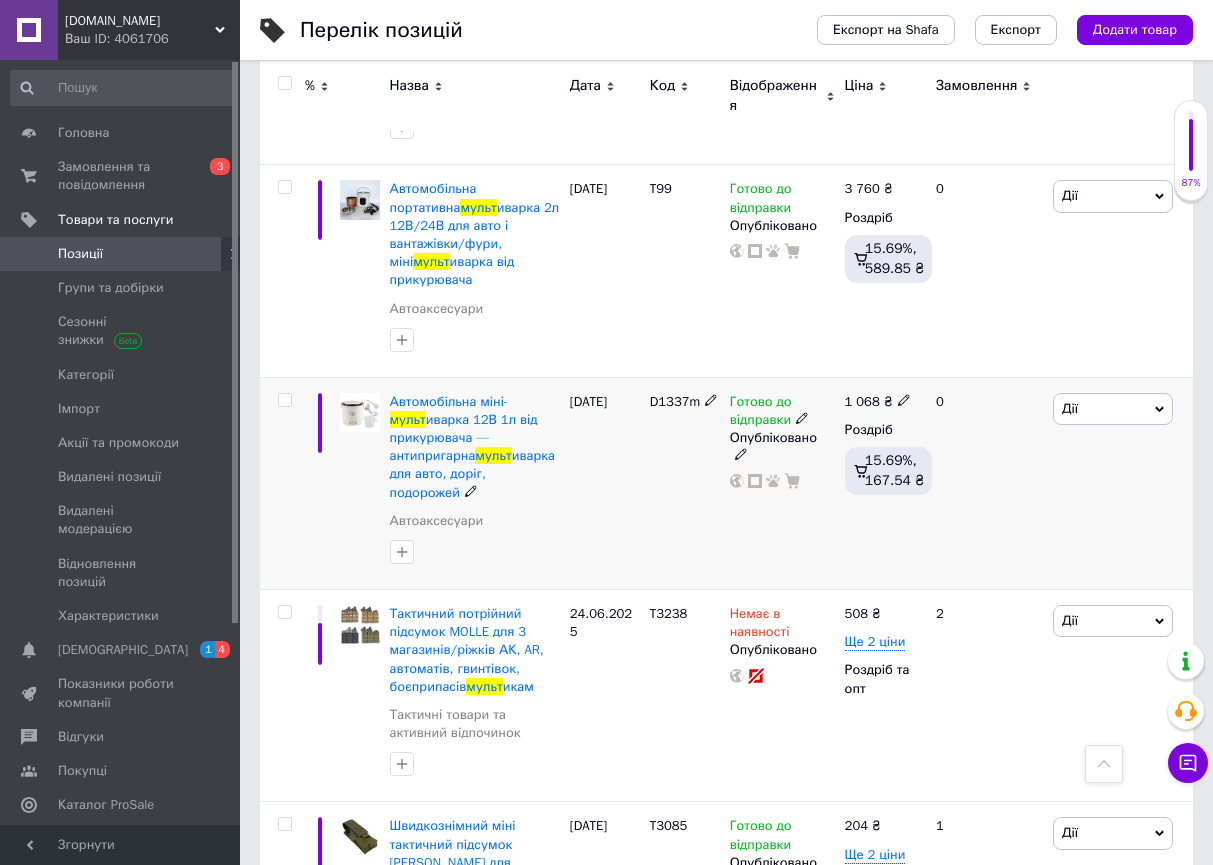 type on "мульт" 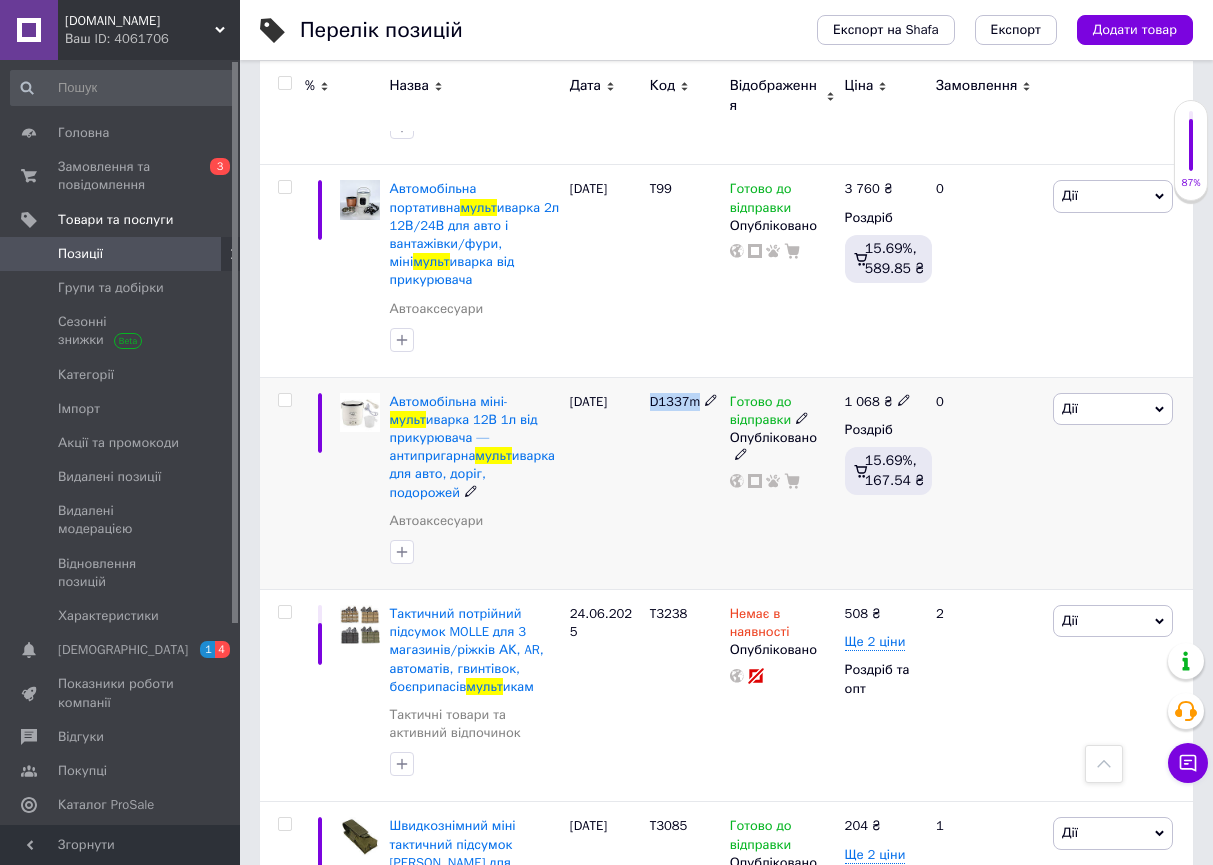 click on "D1337m" at bounding box center [675, 401] 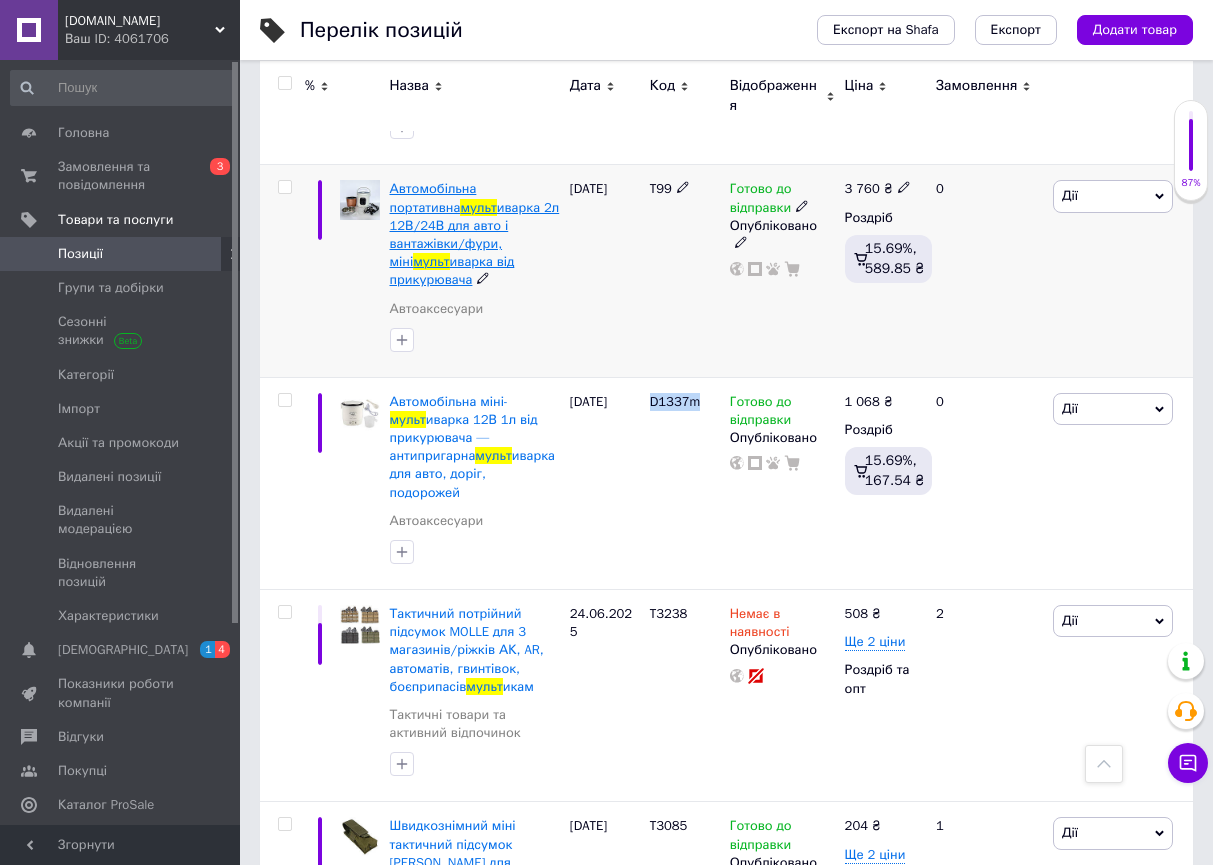 click on "иварка 2л 12В/24В для авто і вантажівки/фури, міні" at bounding box center [475, 235] 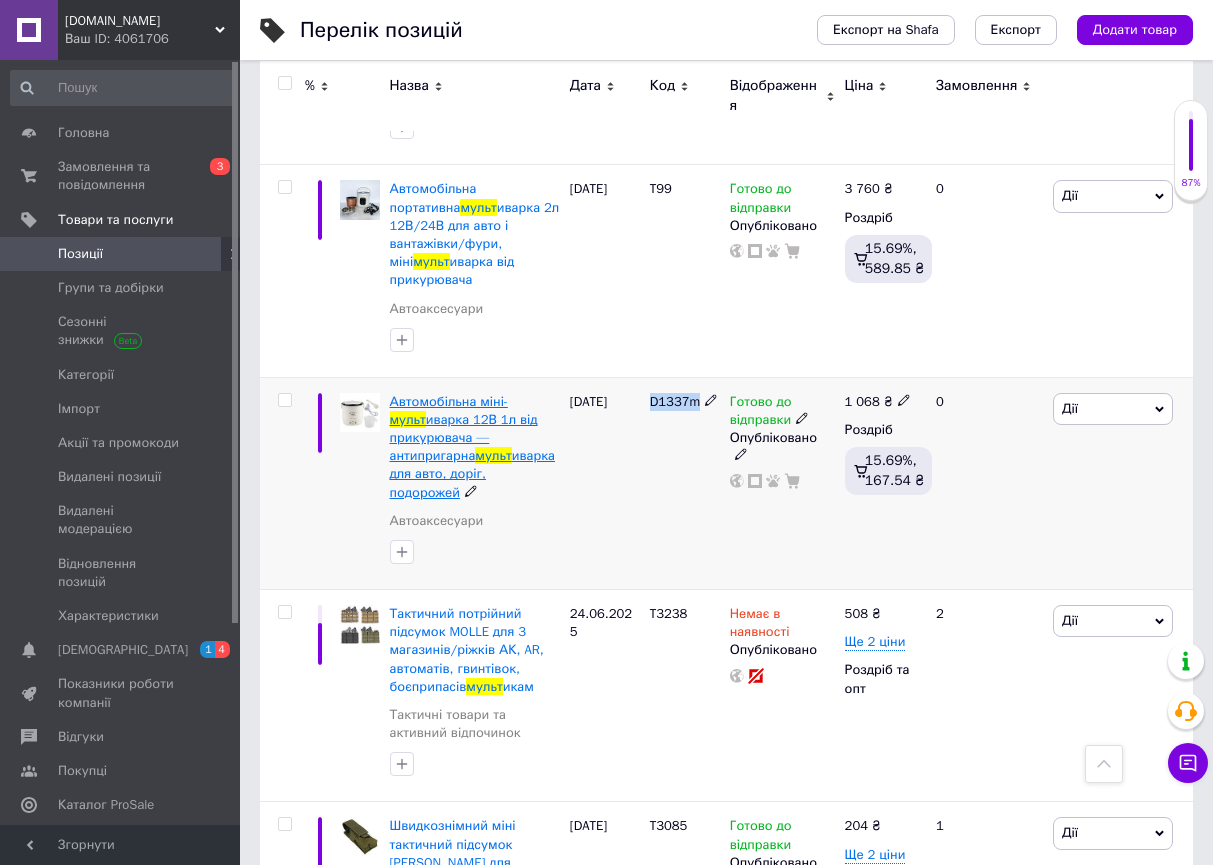 click on "мульт" at bounding box center (408, 419) 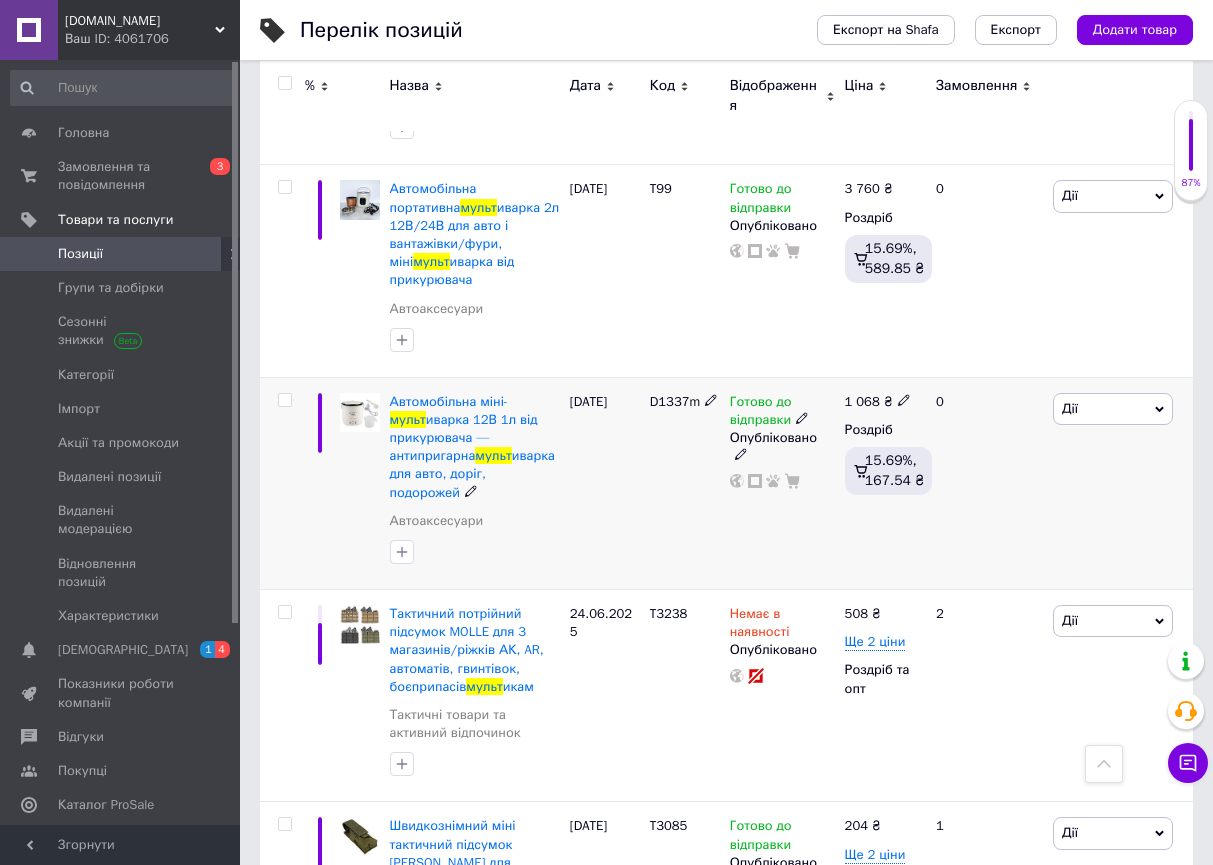 click on "Готово до відправки" at bounding box center [761, 413] 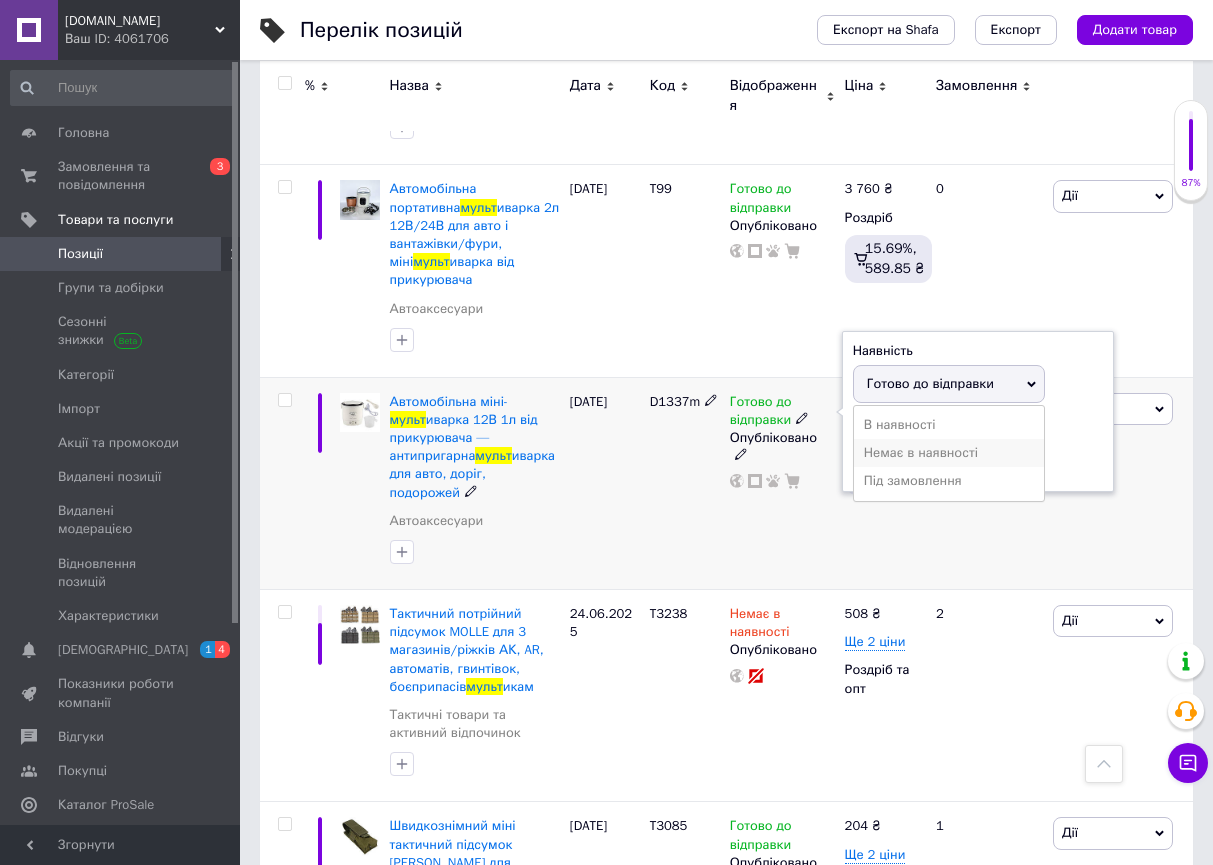 click on "Немає в наявності" at bounding box center (949, 453) 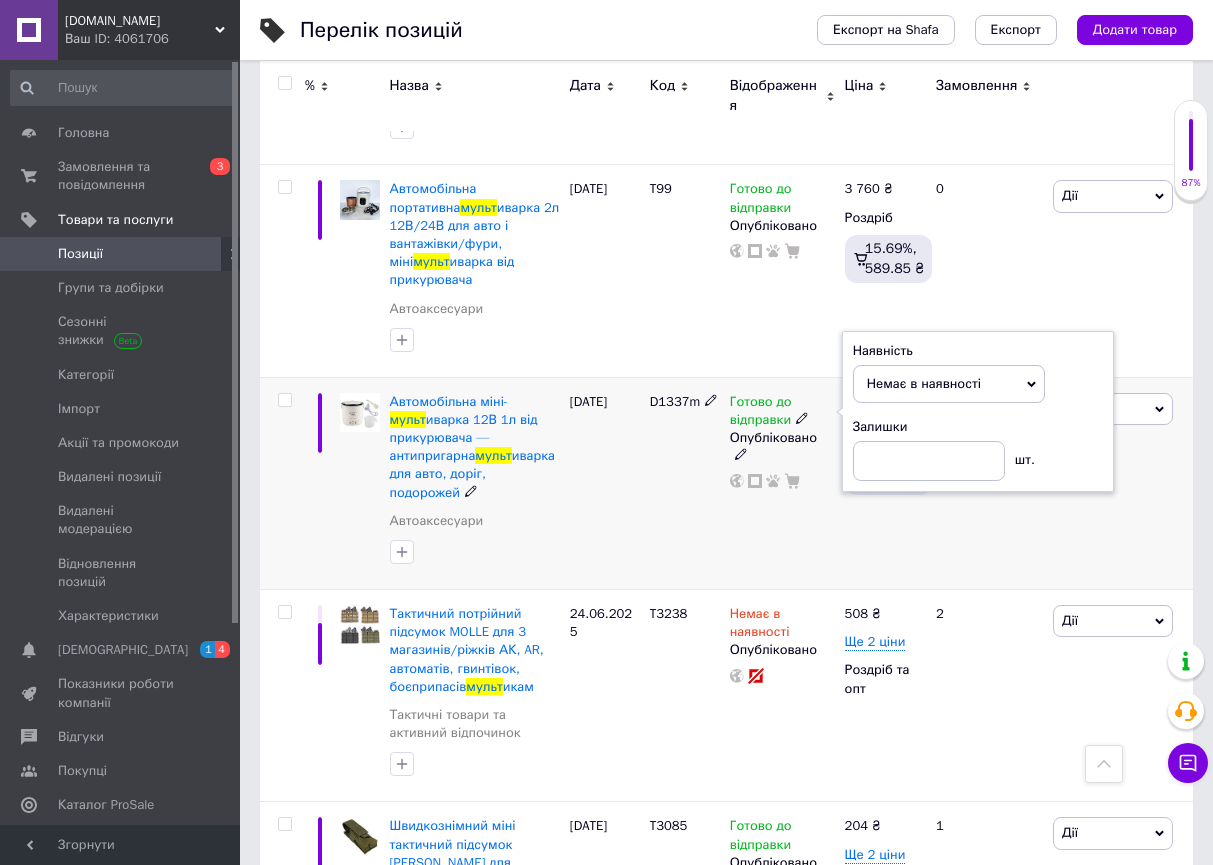 click on "D1337m" at bounding box center [685, 483] 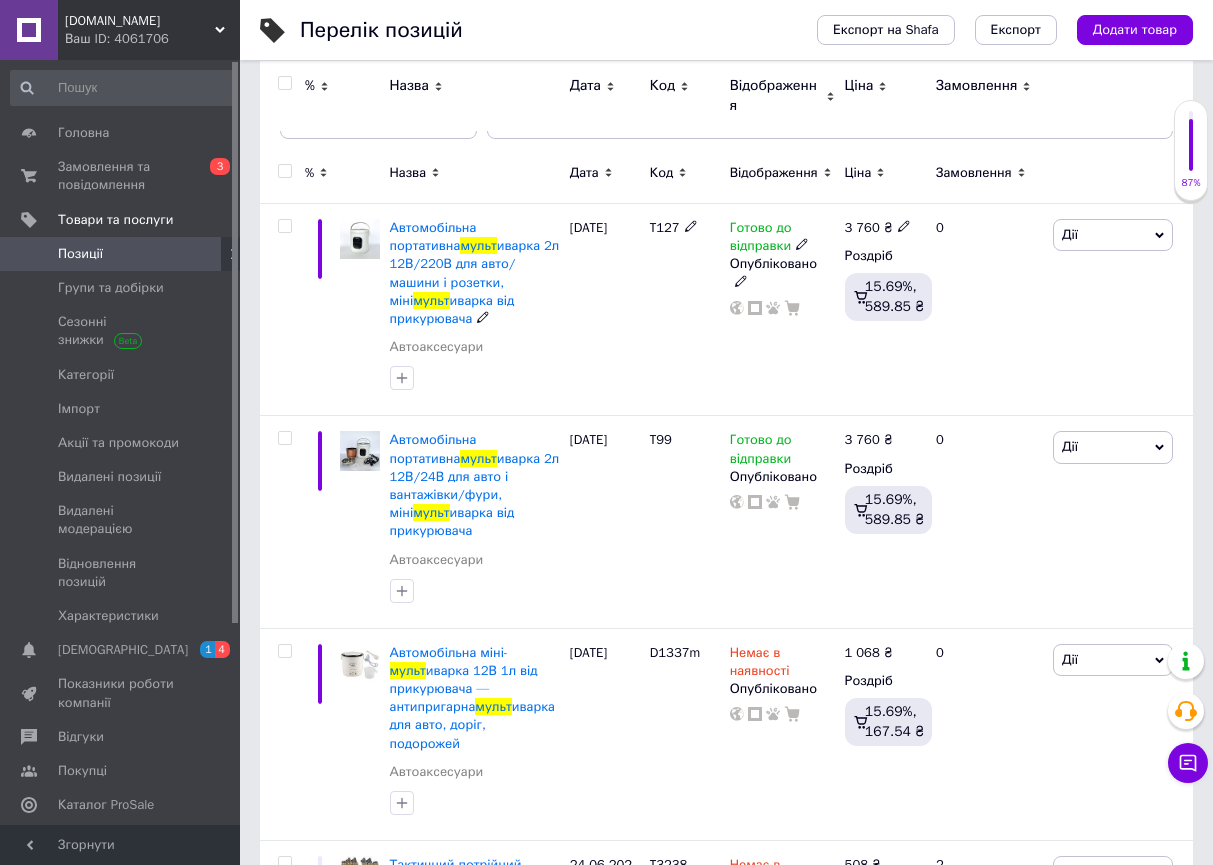 scroll, scrollTop: 0, scrollLeft: 0, axis: both 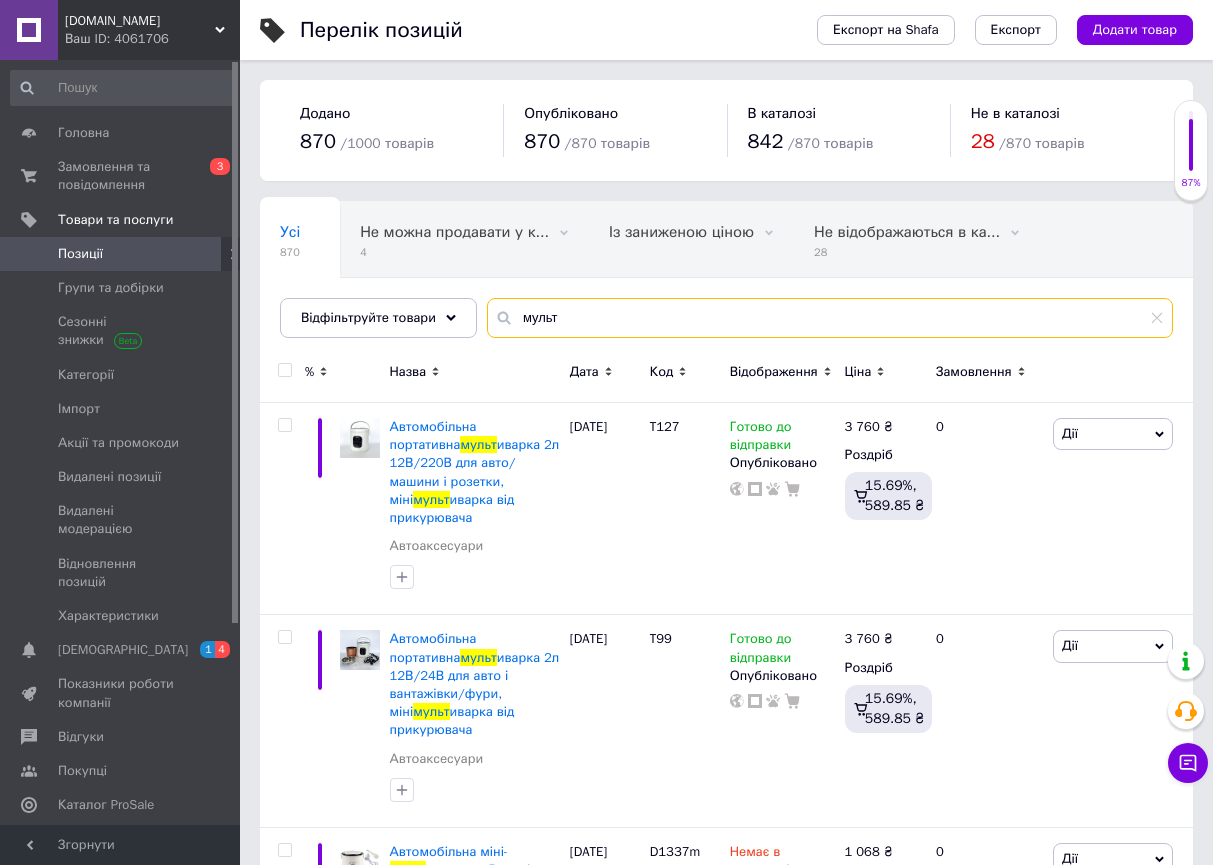 click on "мульт" at bounding box center [830, 318] 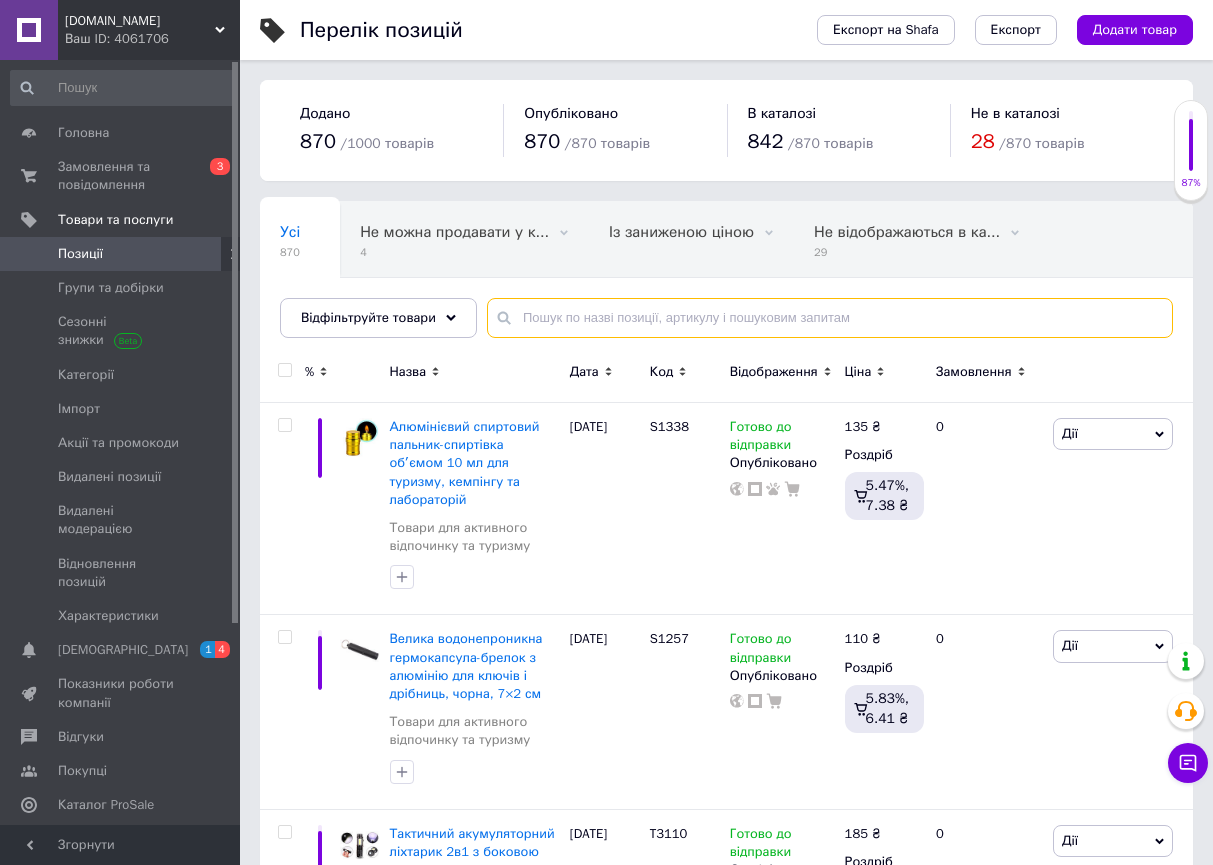 click at bounding box center (830, 318) 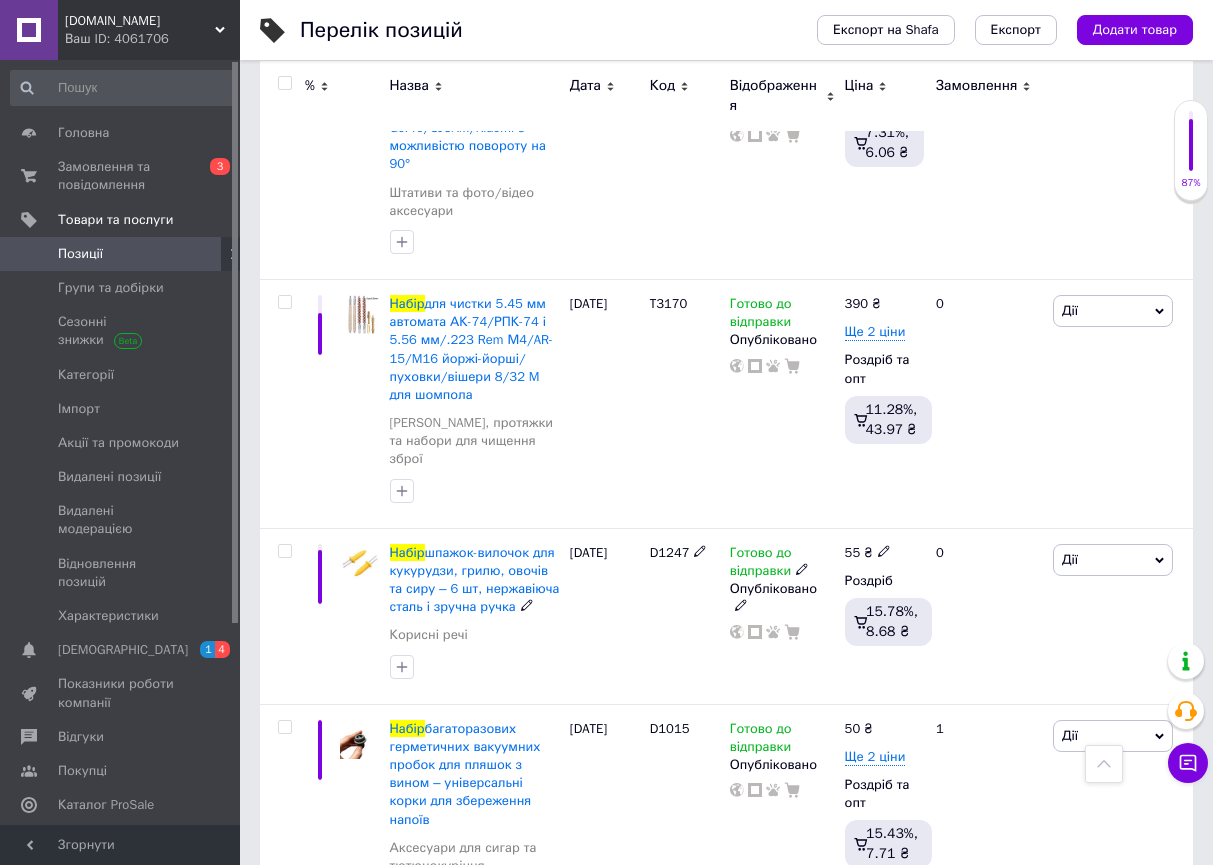 scroll, scrollTop: 3381, scrollLeft: 0, axis: vertical 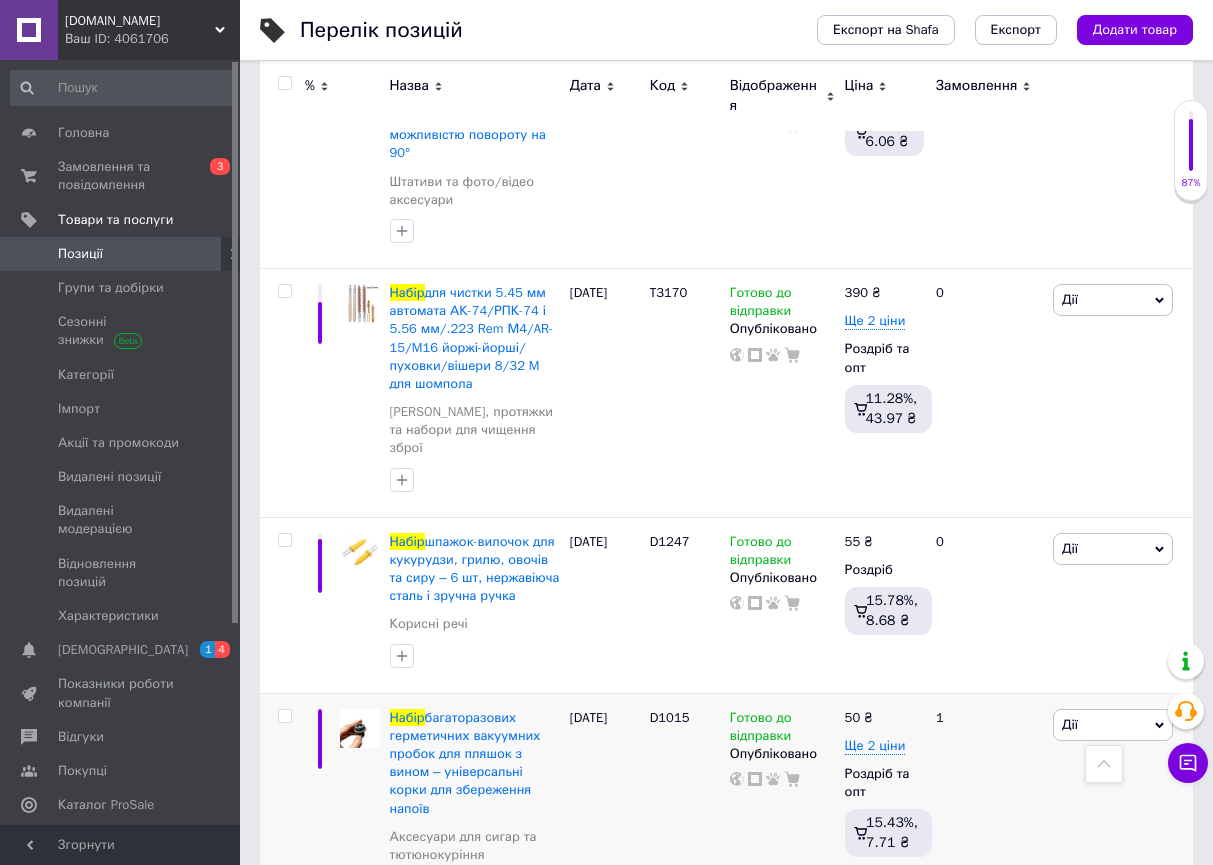 type on "набір" 